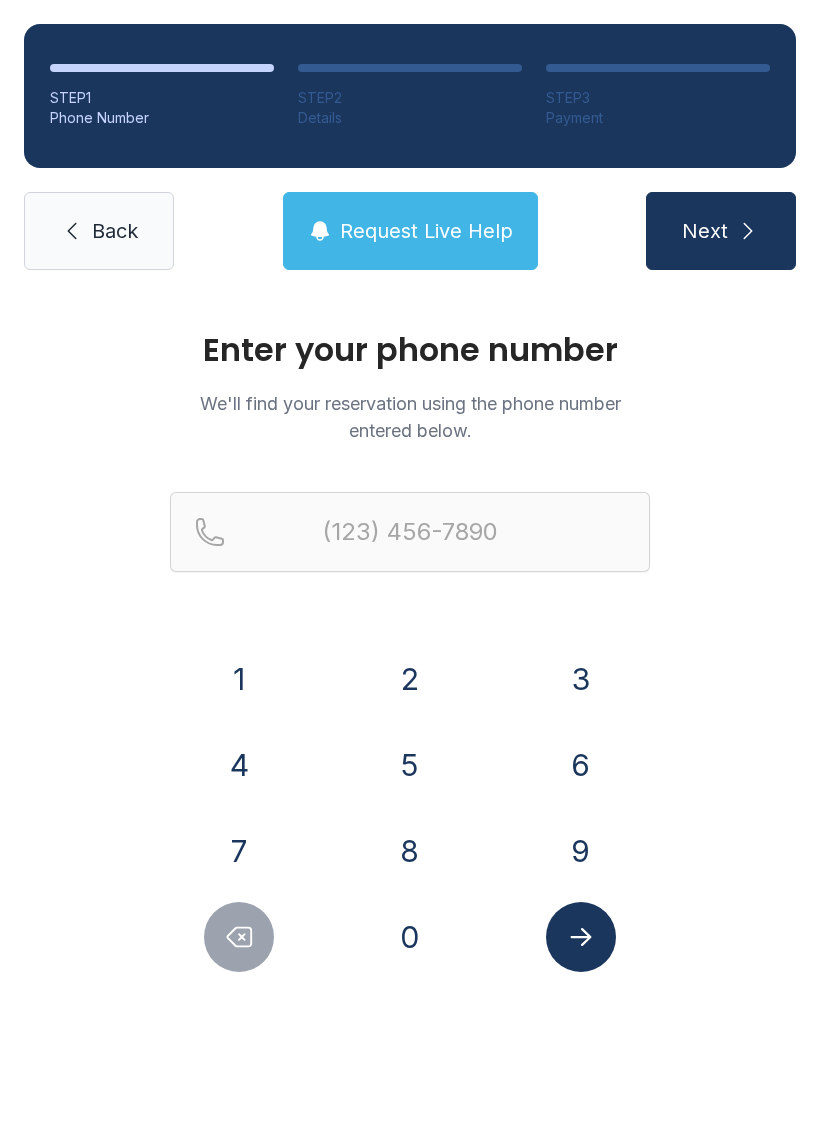 scroll, scrollTop: 0, scrollLeft: 0, axis: both 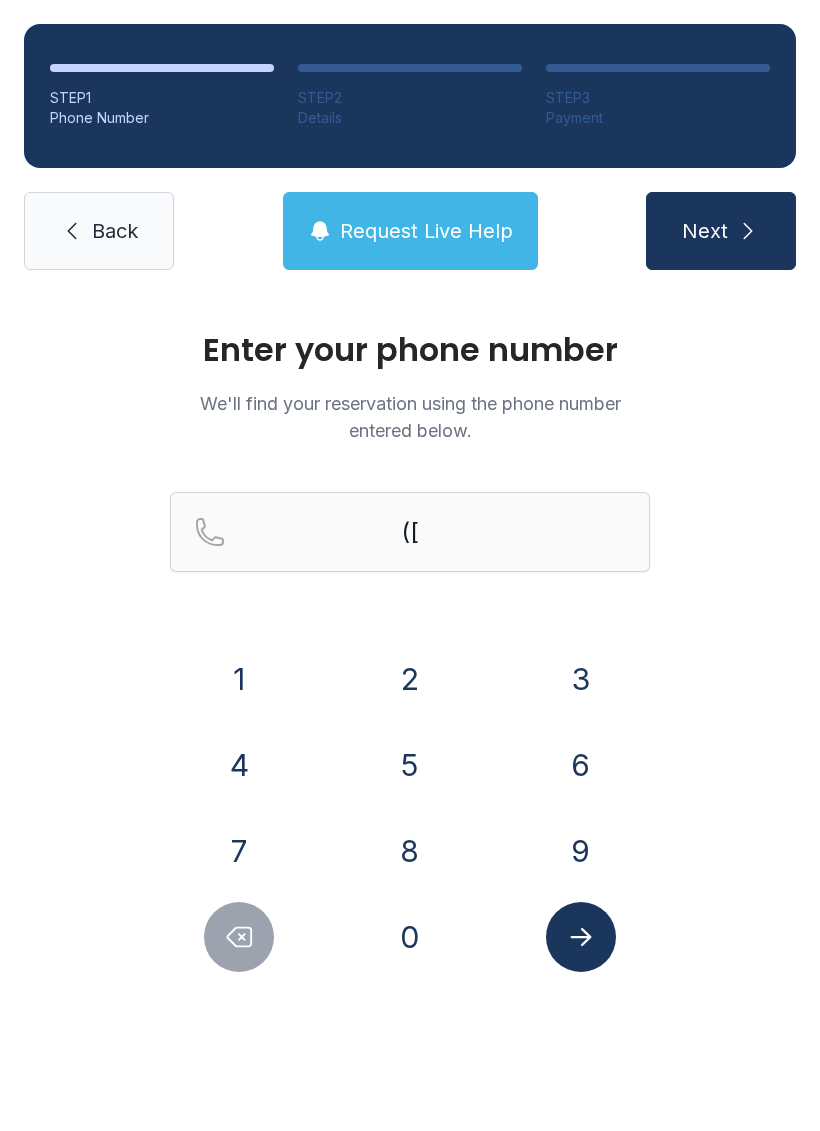 click on "0" at bounding box center [410, 937] 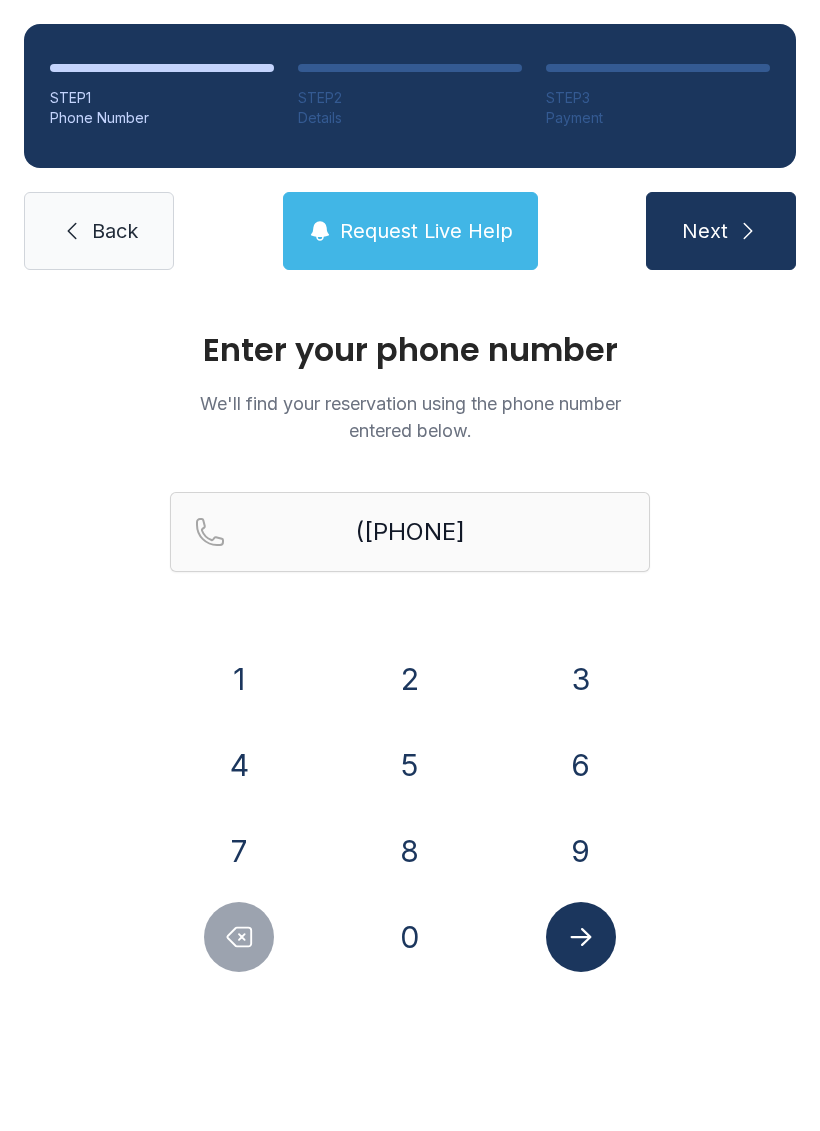 click on "5" at bounding box center (410, 765) 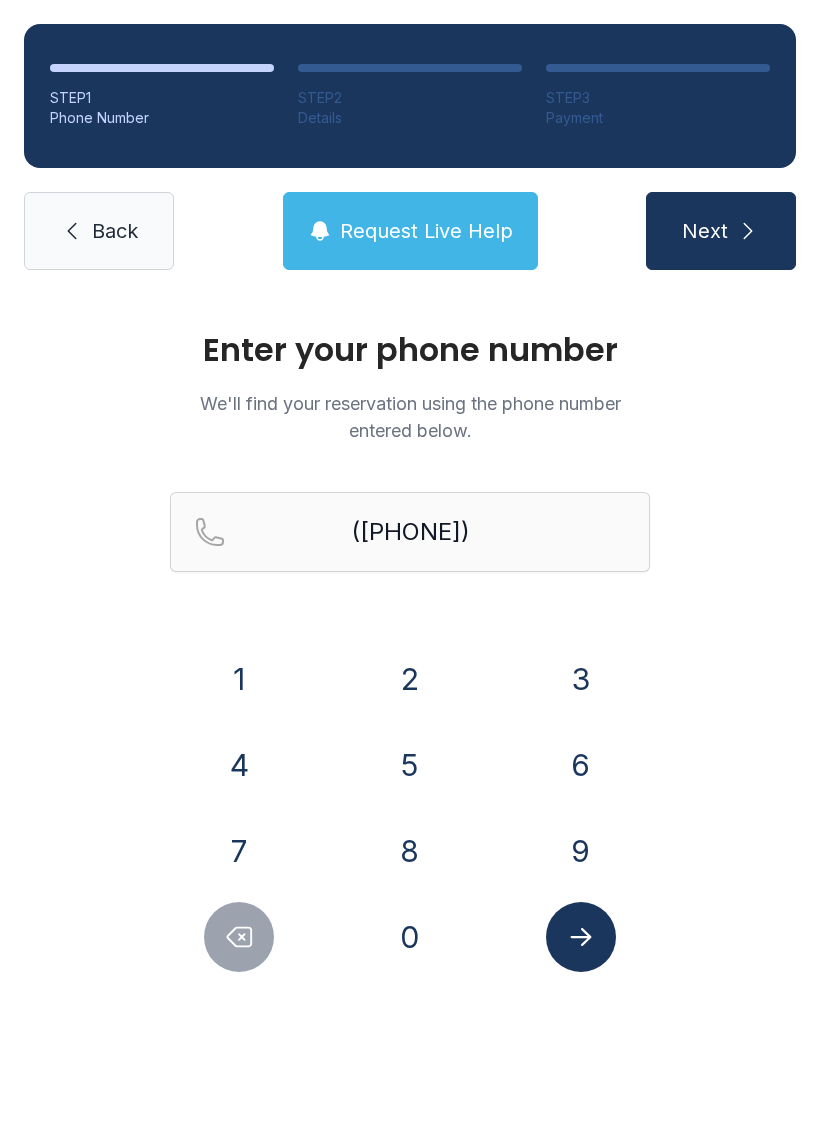 click on "3" at bounding box center (581, 679) 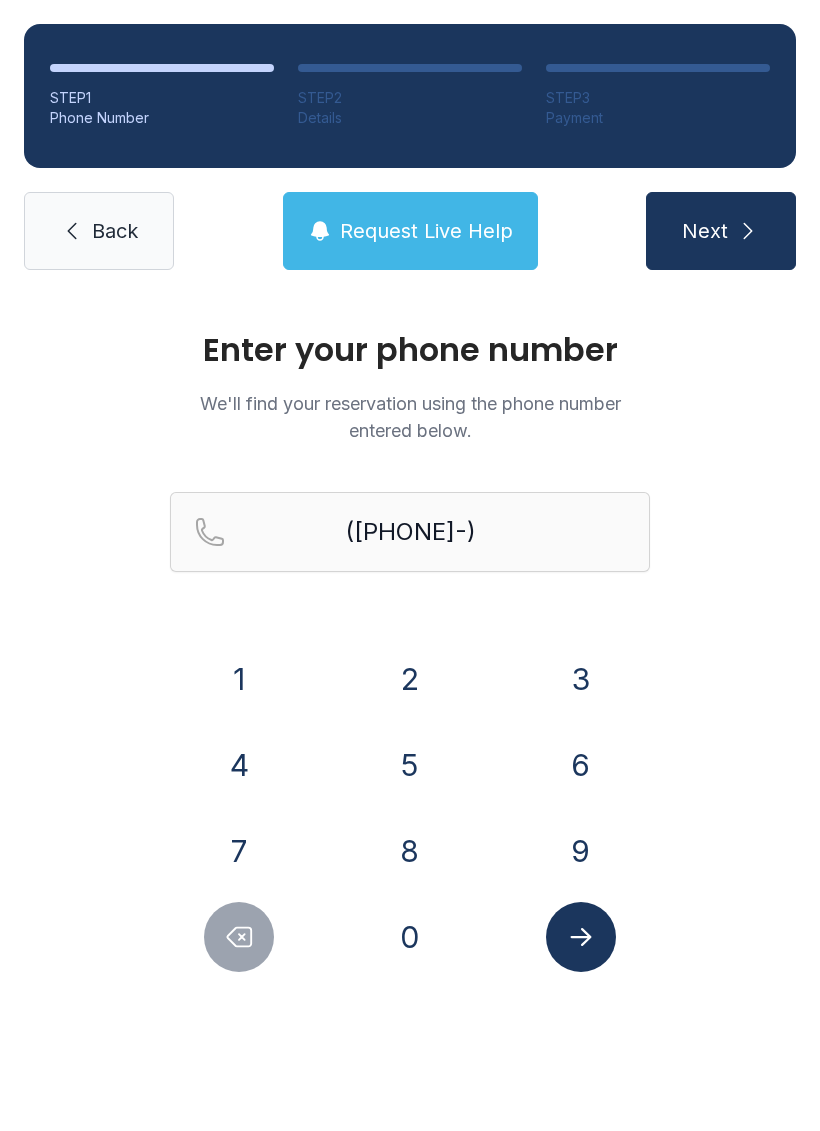 click on "9" at bounding box center [581, 851] 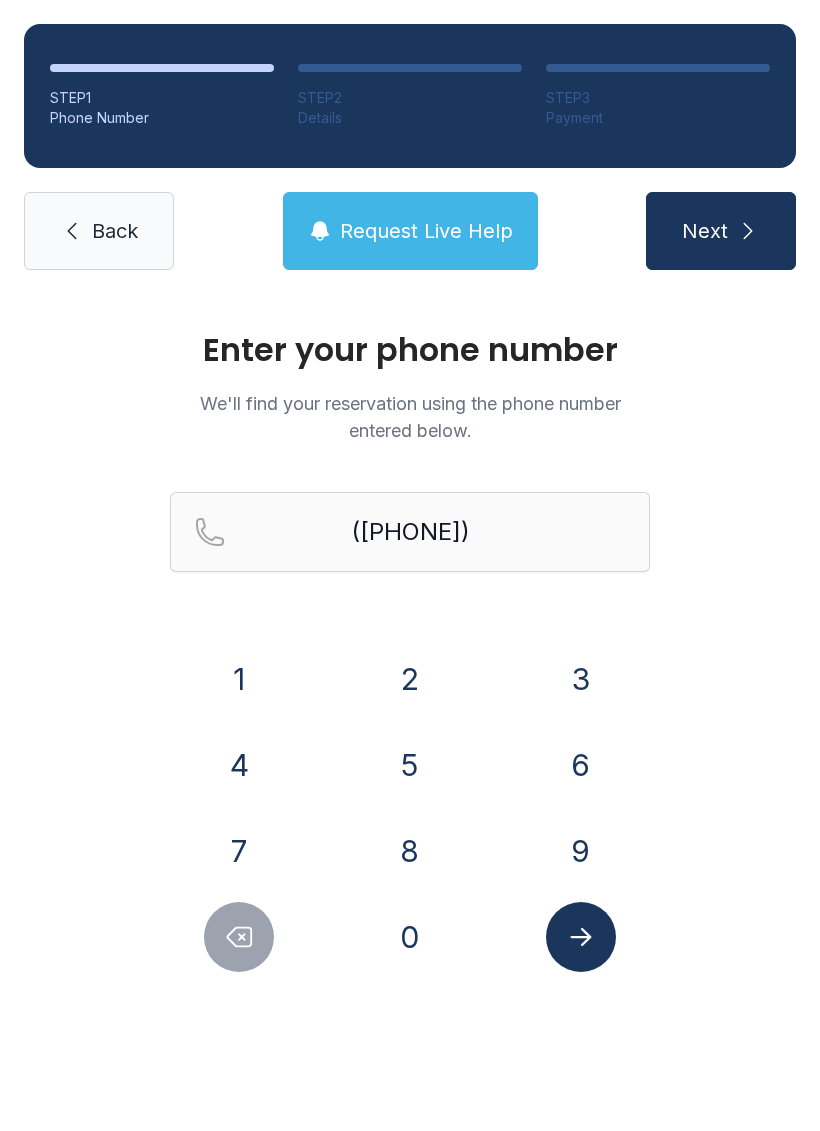 click 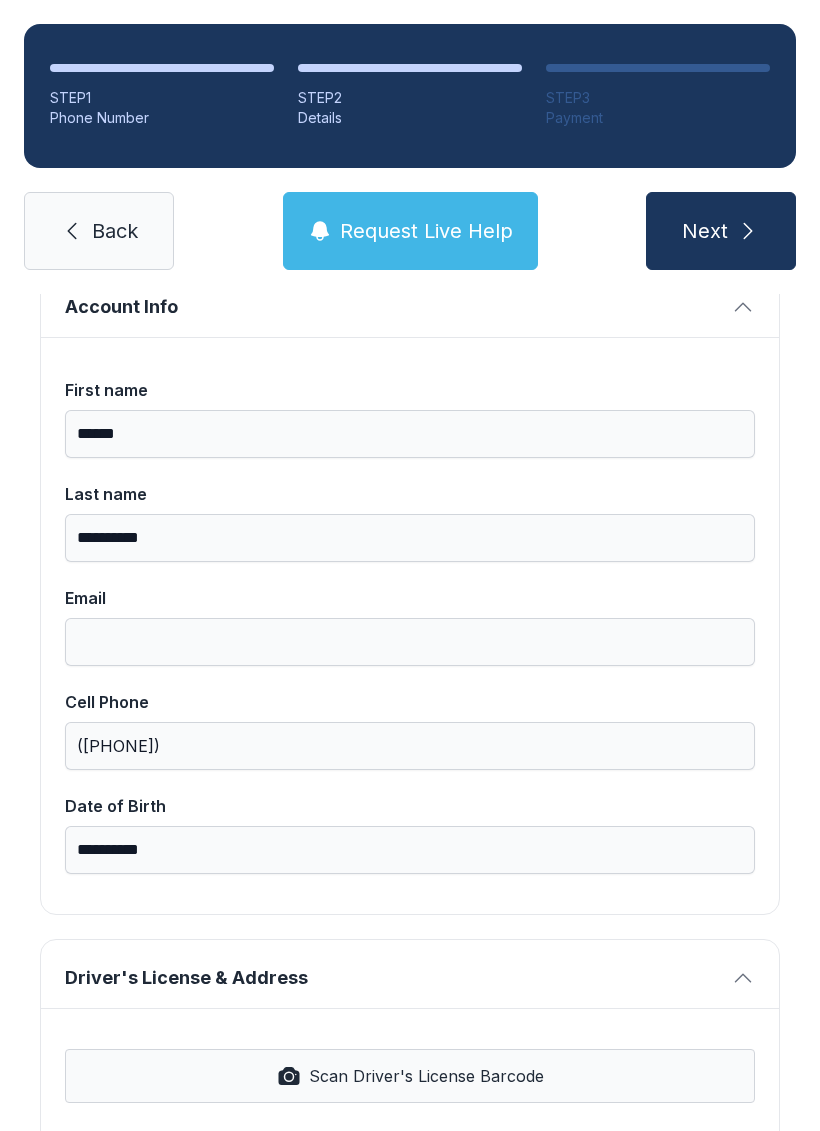 scroll, scrollTop: 139, scrollLeft: 0, axis: vertical 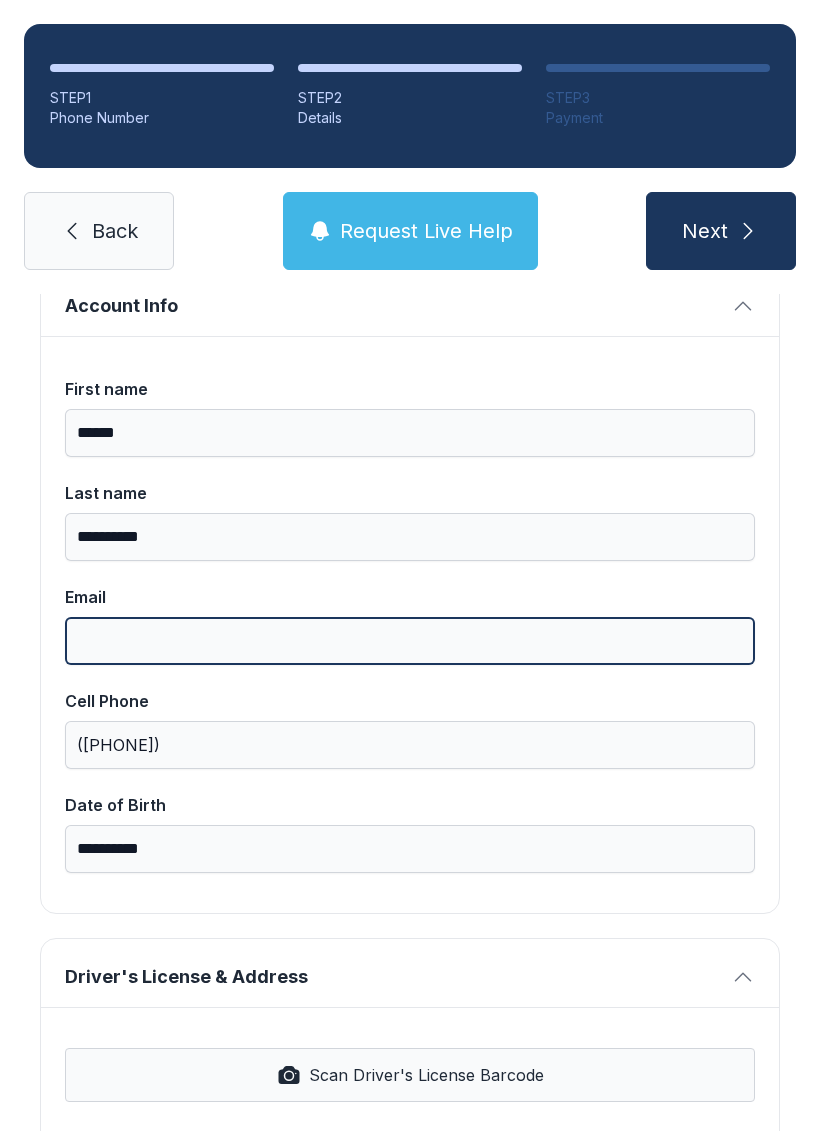 click on "Email" at bounding box center [410, 641] 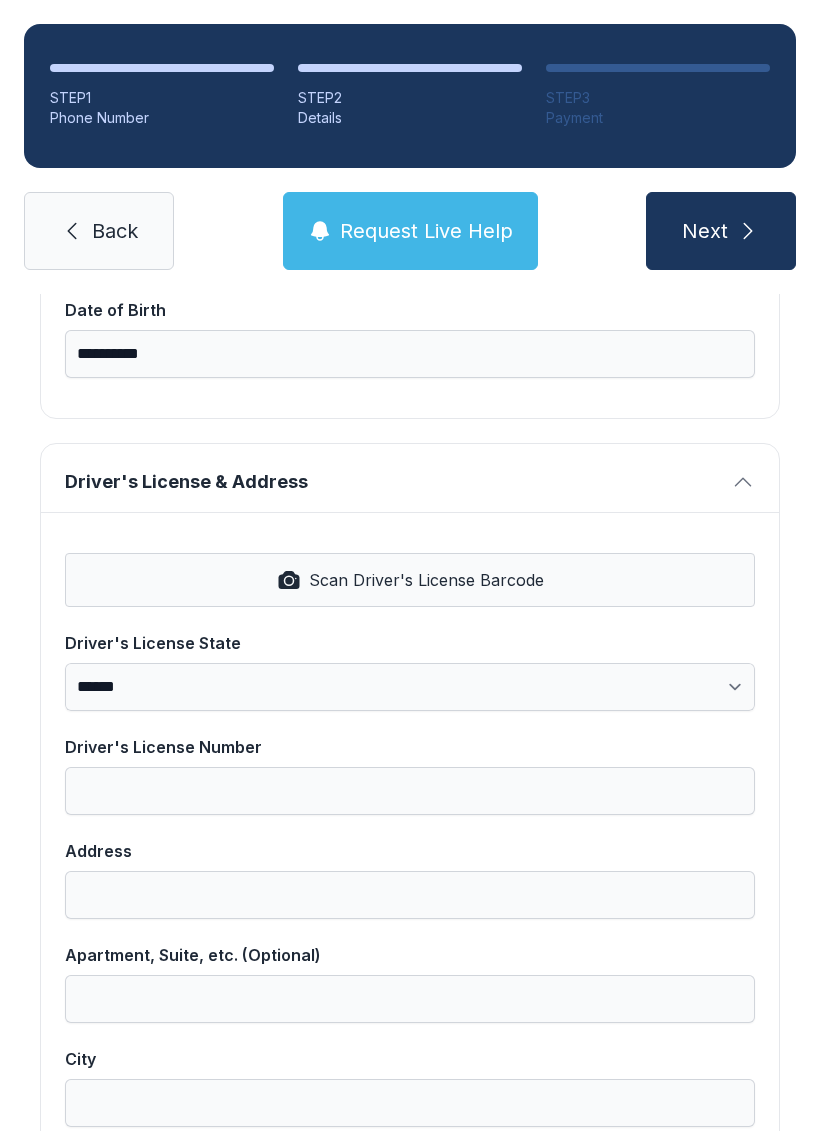 scroll, scrollTop: 638, scrollLeft: 0, axis: vertical 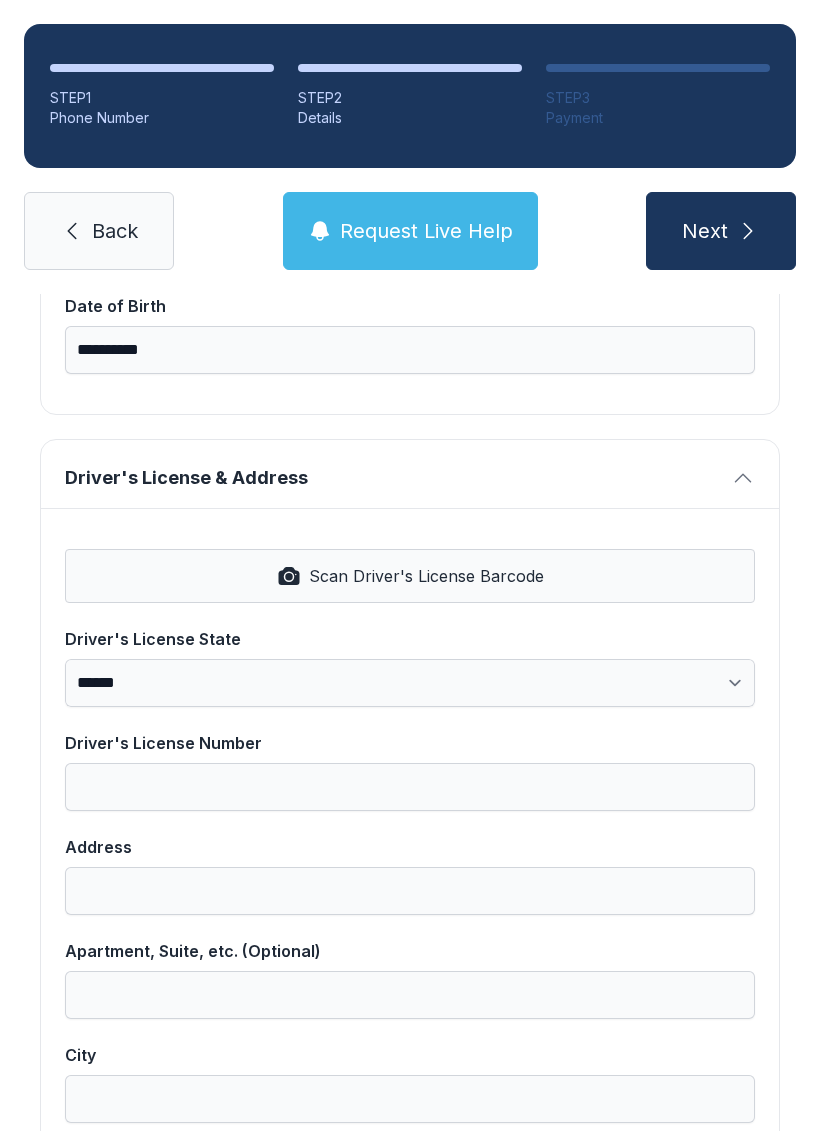 type on "**********" 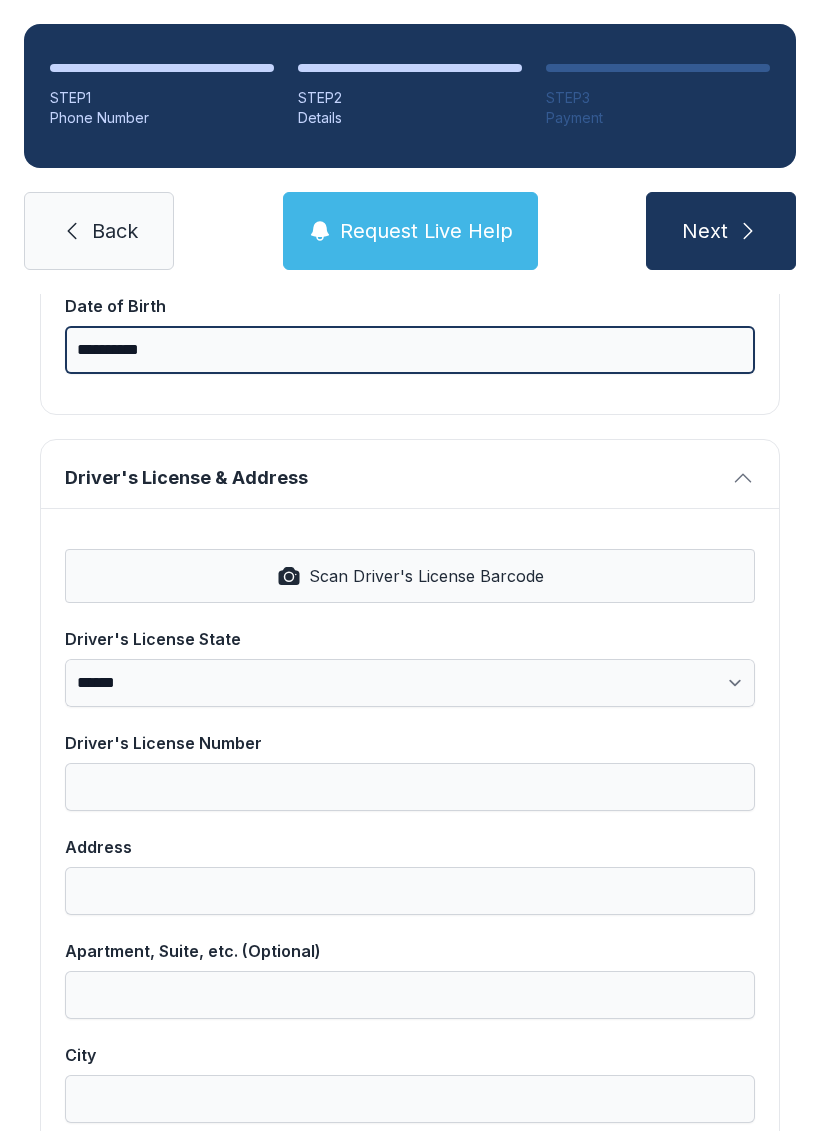 click on "**********" at bounding box center (410, 350) 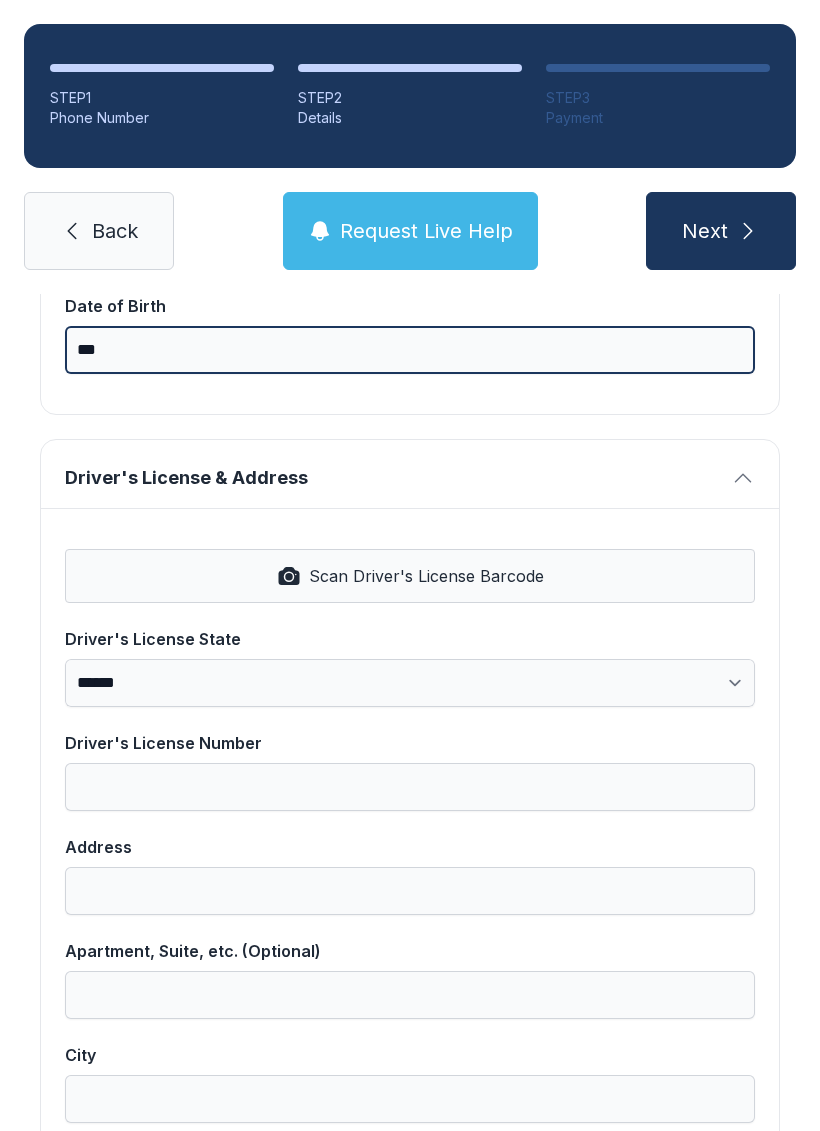 type on "*" 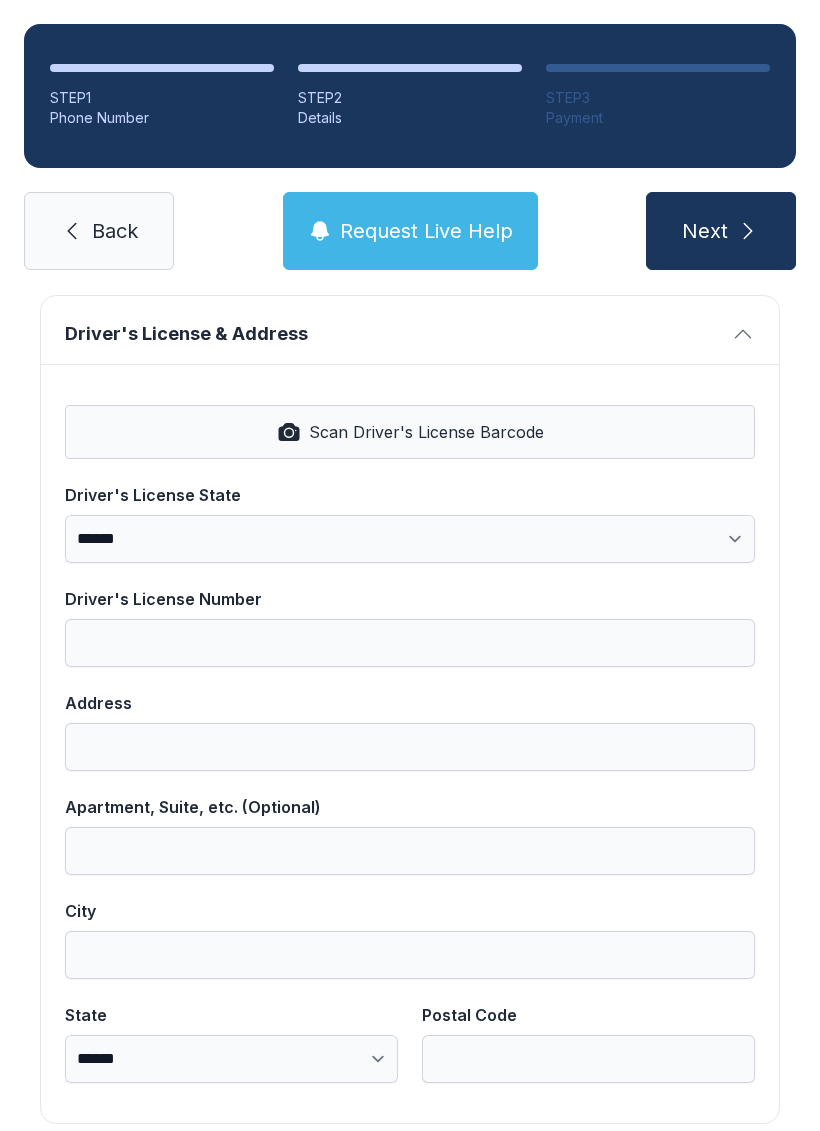 scroll, scrollTop: 781, scrollLeft: 0, axis: vertical 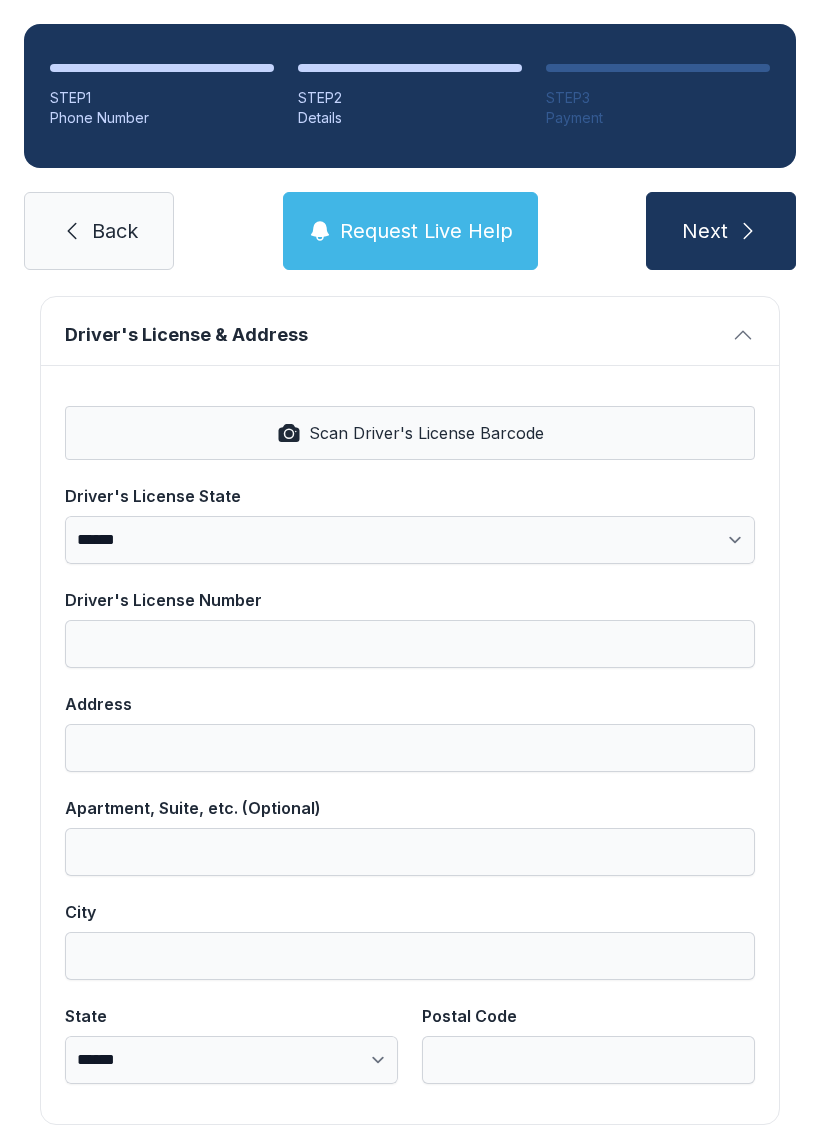 type on "**********" 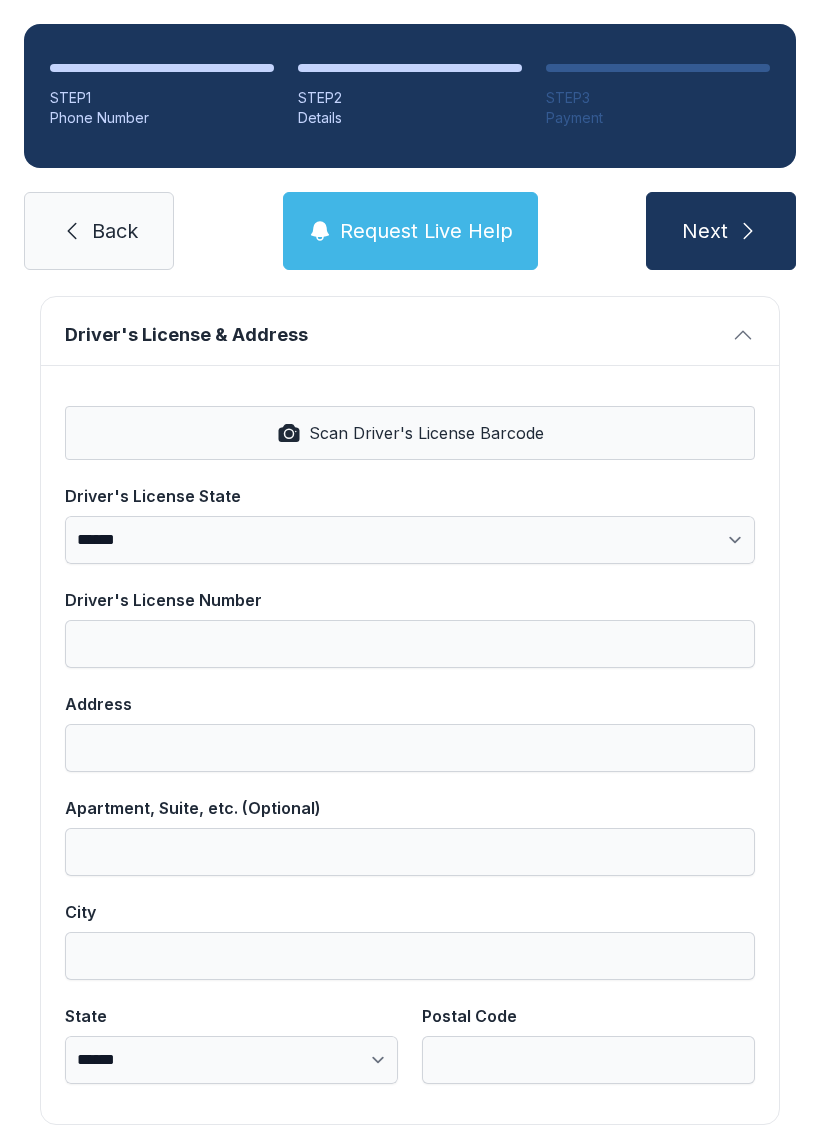 click on "Scan Driver's License Barcode" at bounding box center [410, 433] 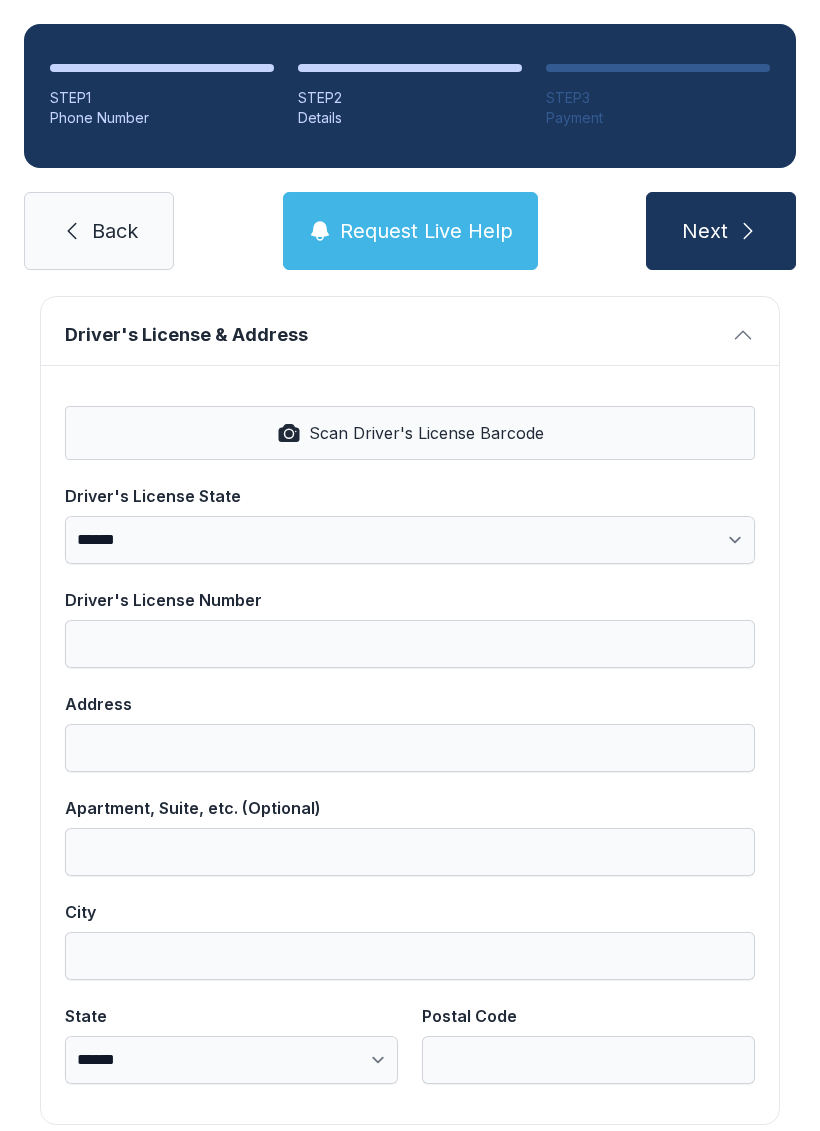 select on "**" 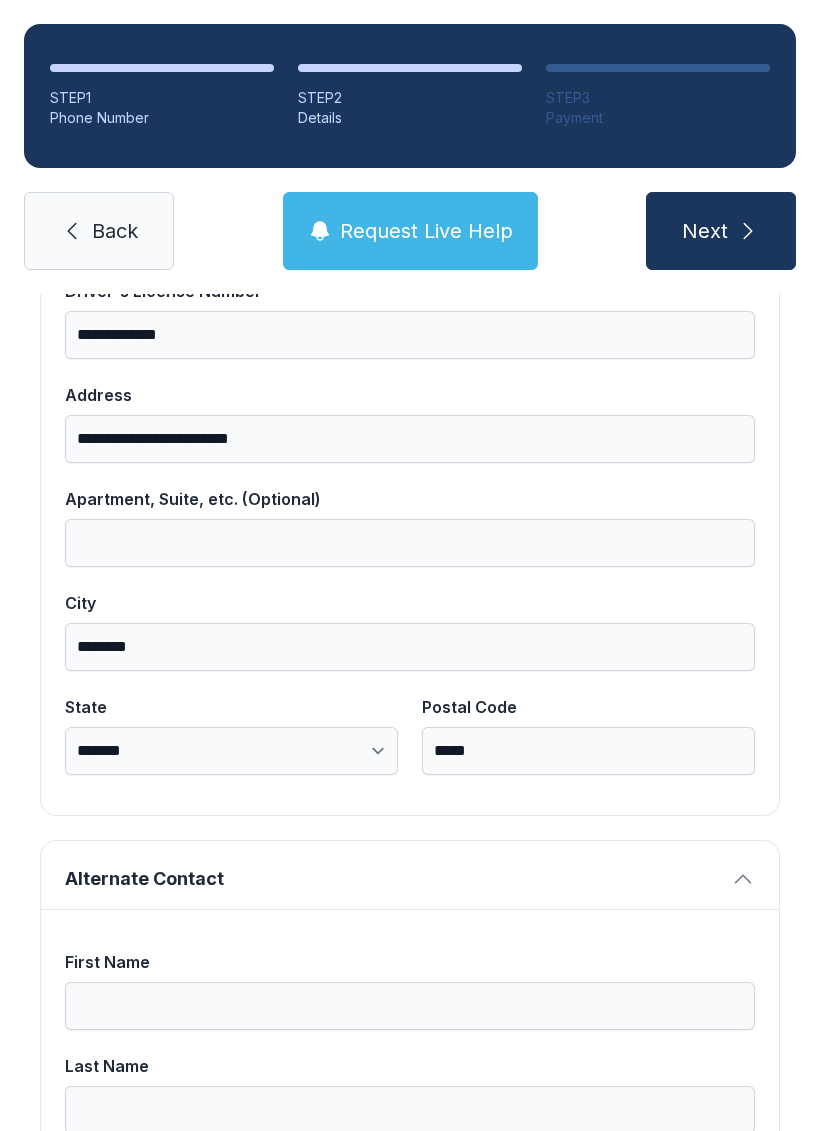 scroll, scrollTop: 1097, scrollLeft: 0, axis: vertical 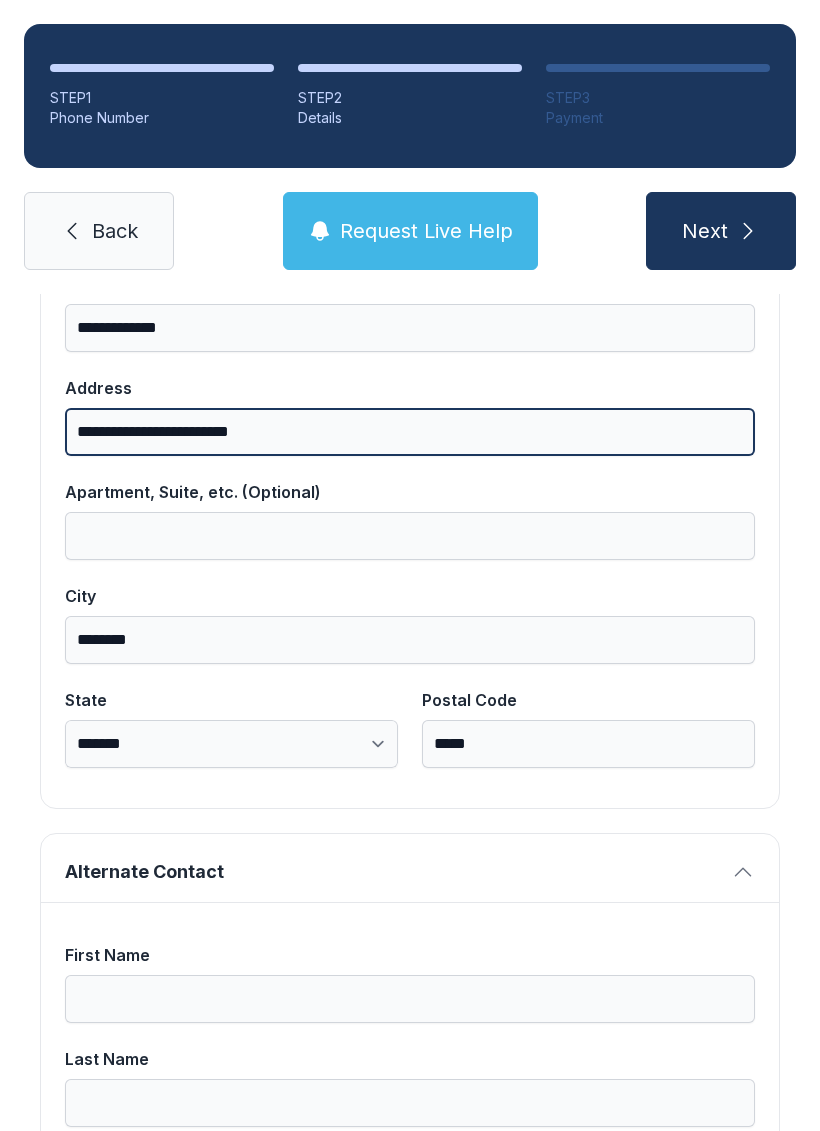 click on "**********" at bounding box center [410, 432] 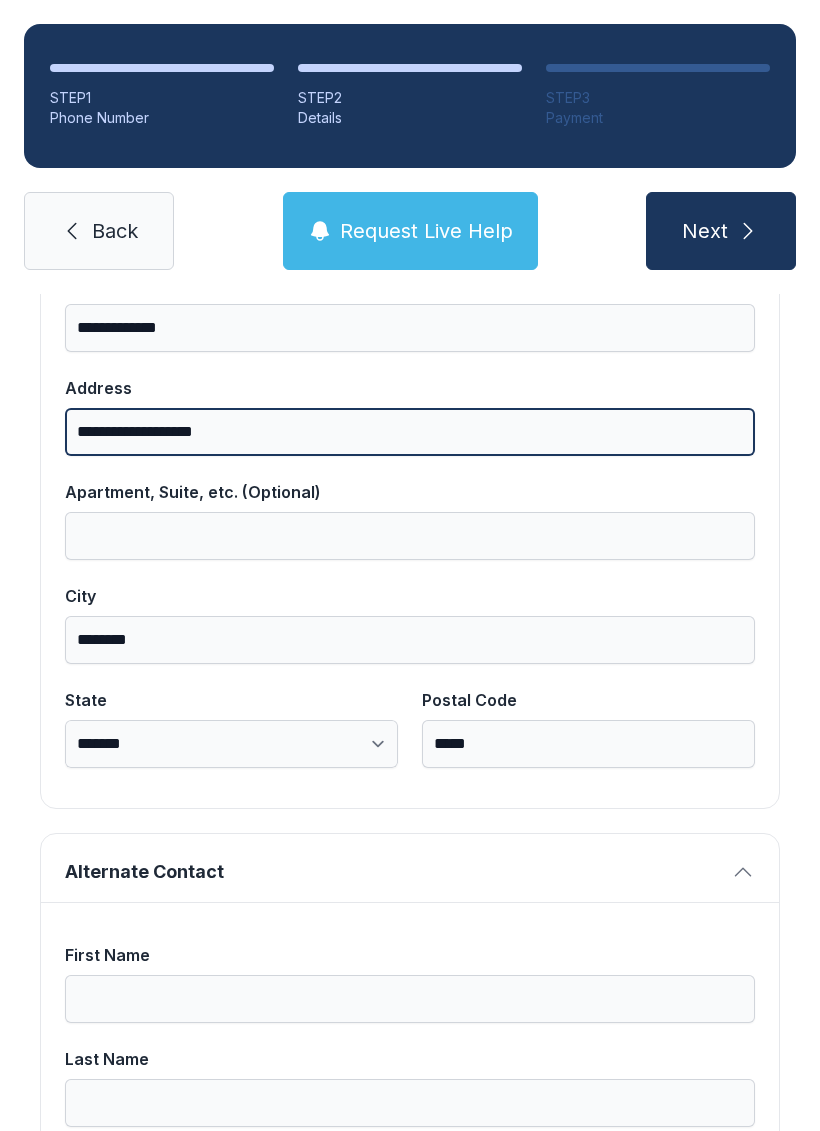 type on "**********" 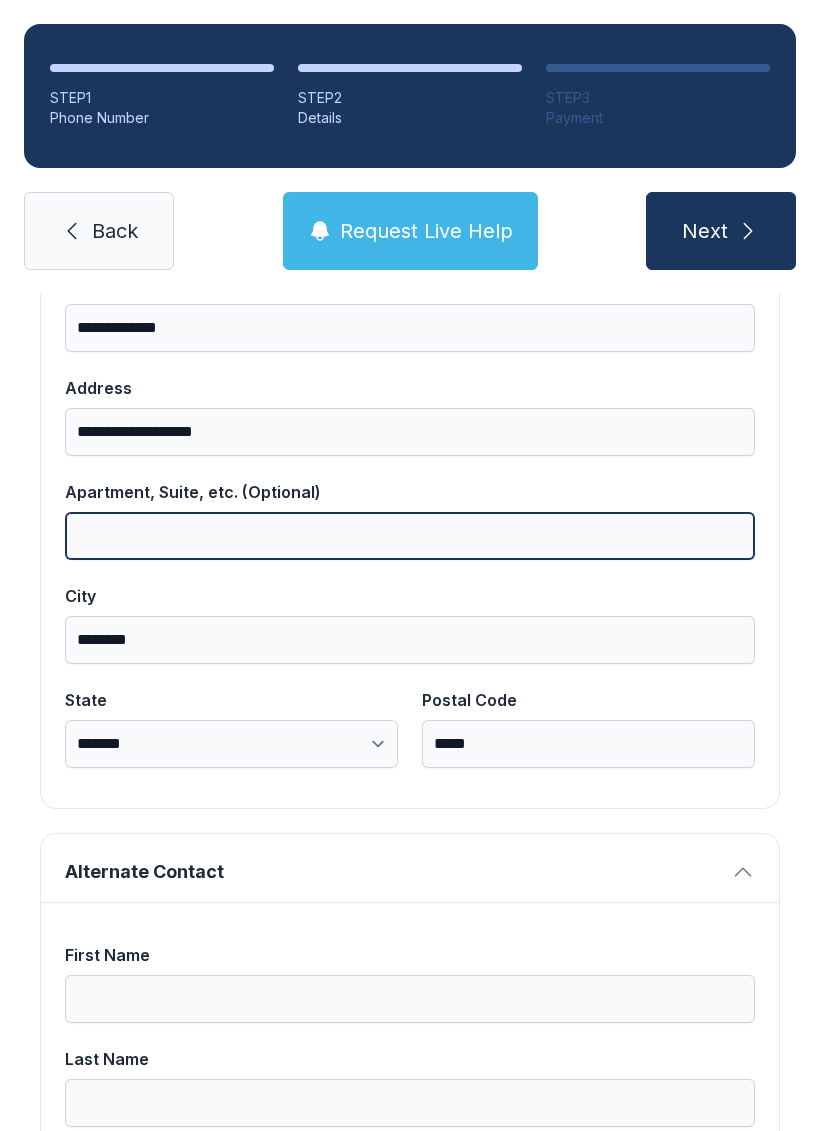 click on "Apartment, Suite, etc. (Optional)" at bounding box center (410, 536) 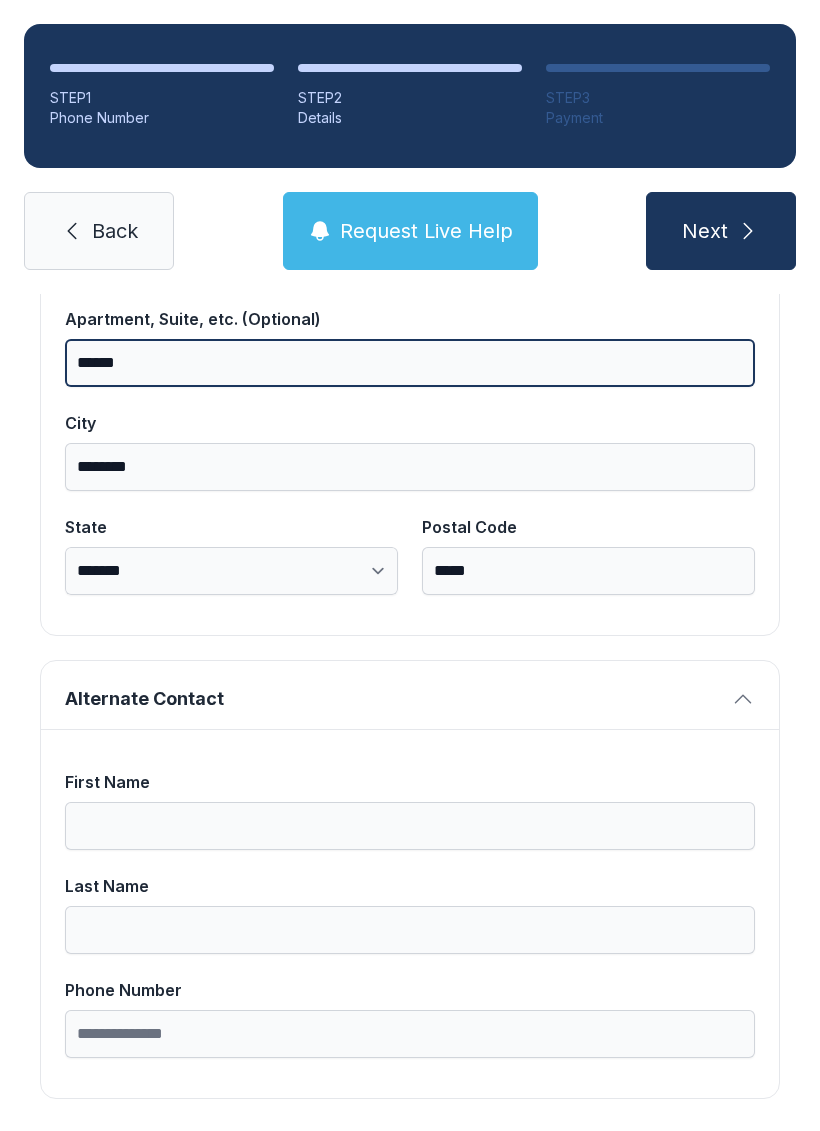 scroll, scrollTop: 1269, scrollLeft: 0, axis: vertical 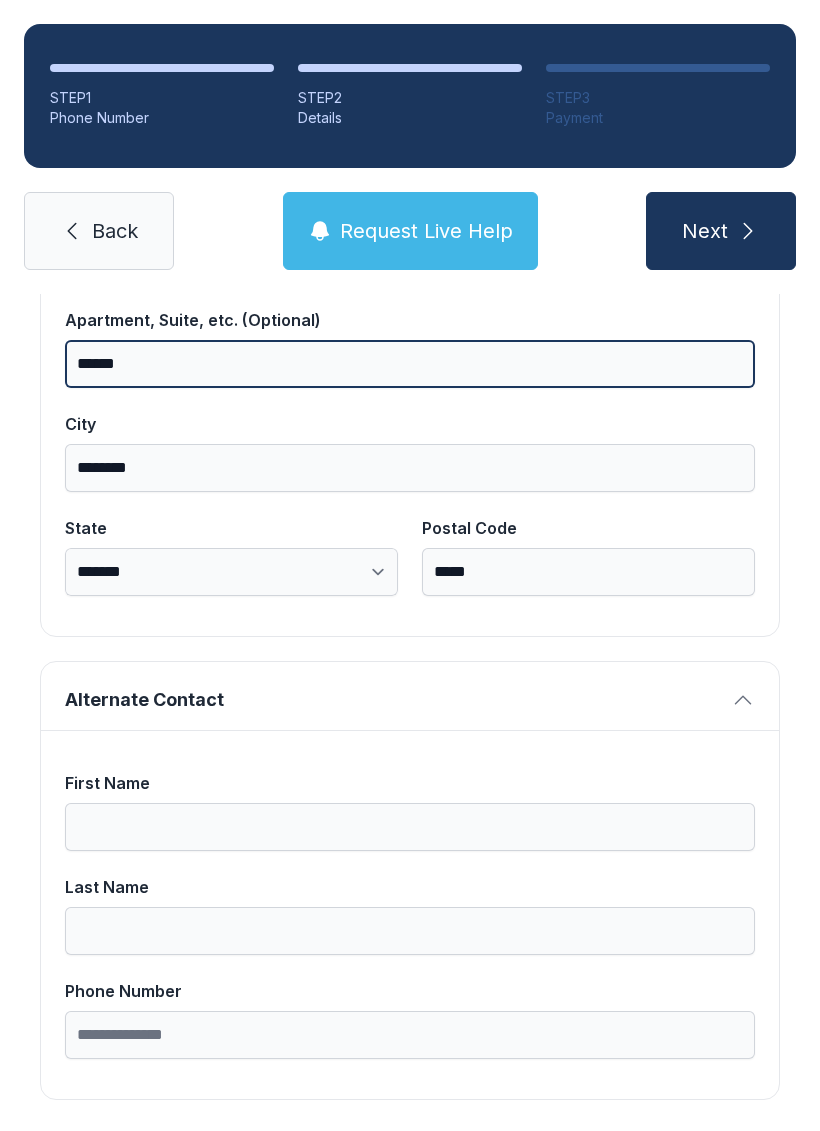 type on "******" 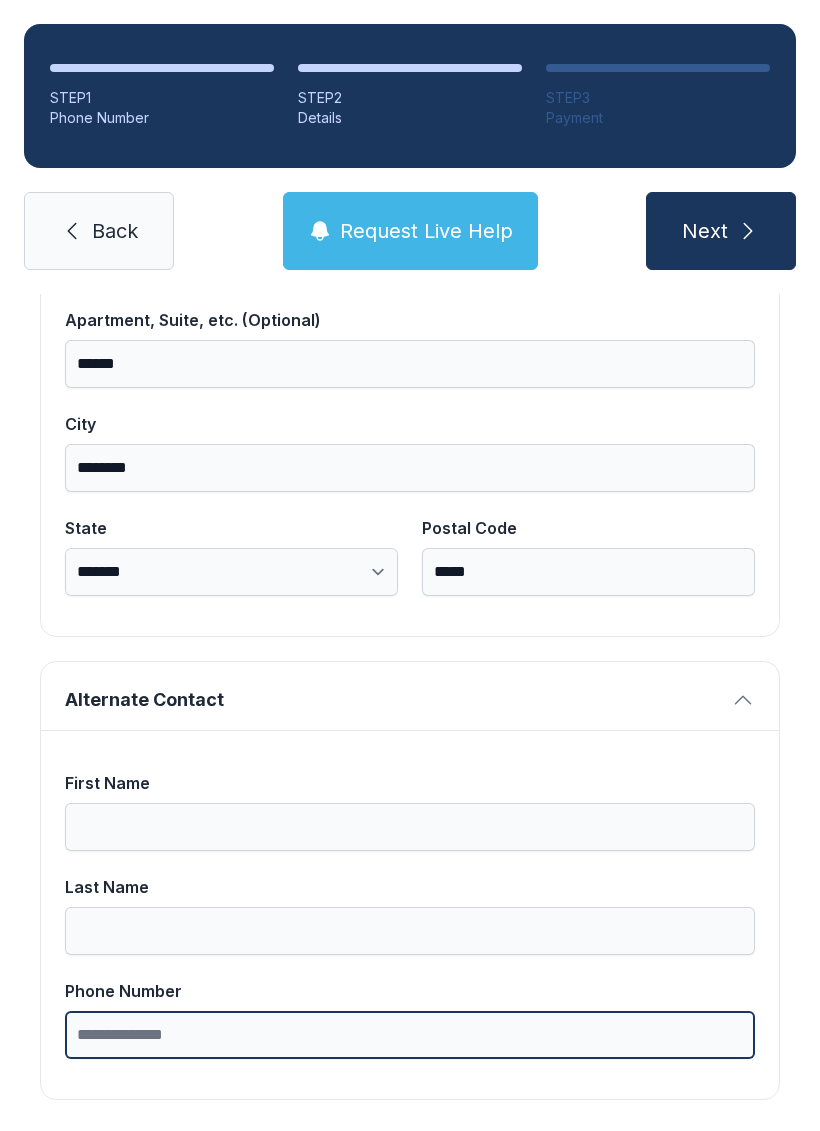 click on "Phone Number" at bounding box center [410, 1035] 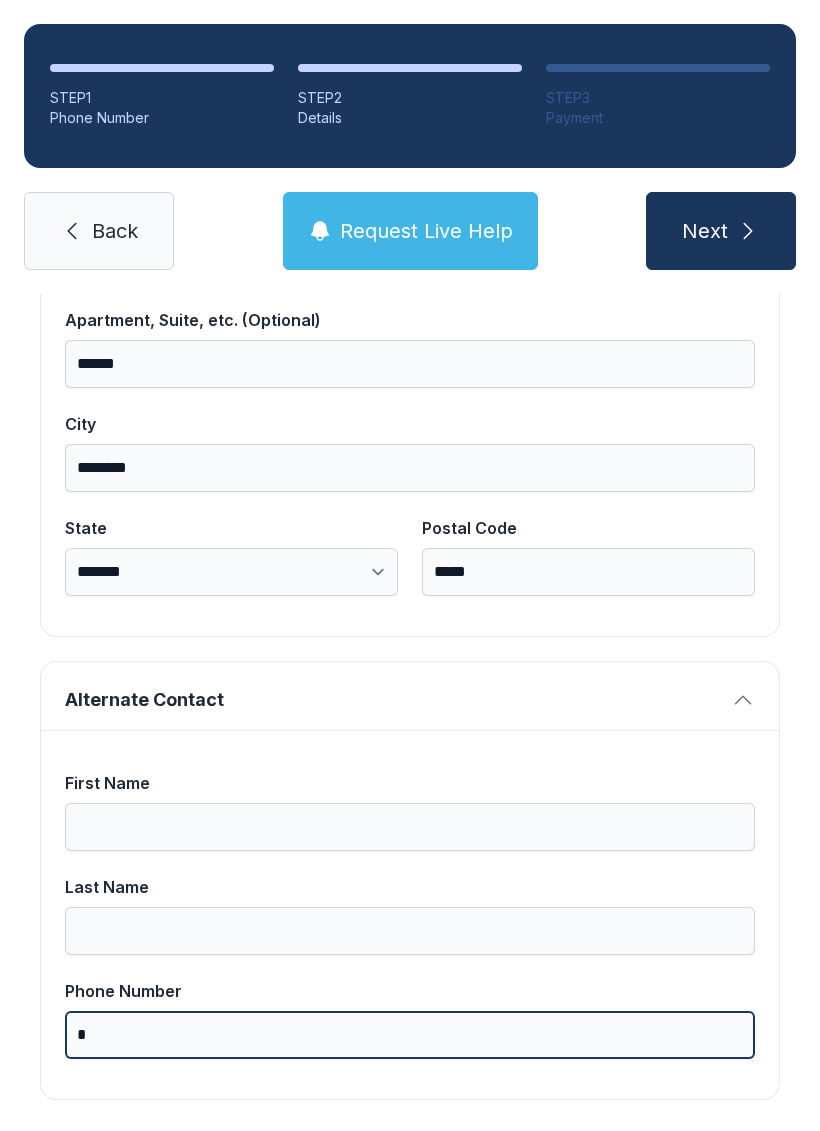 scroll, scrollTop: 49, scrollLeft: 0, axis: vertical 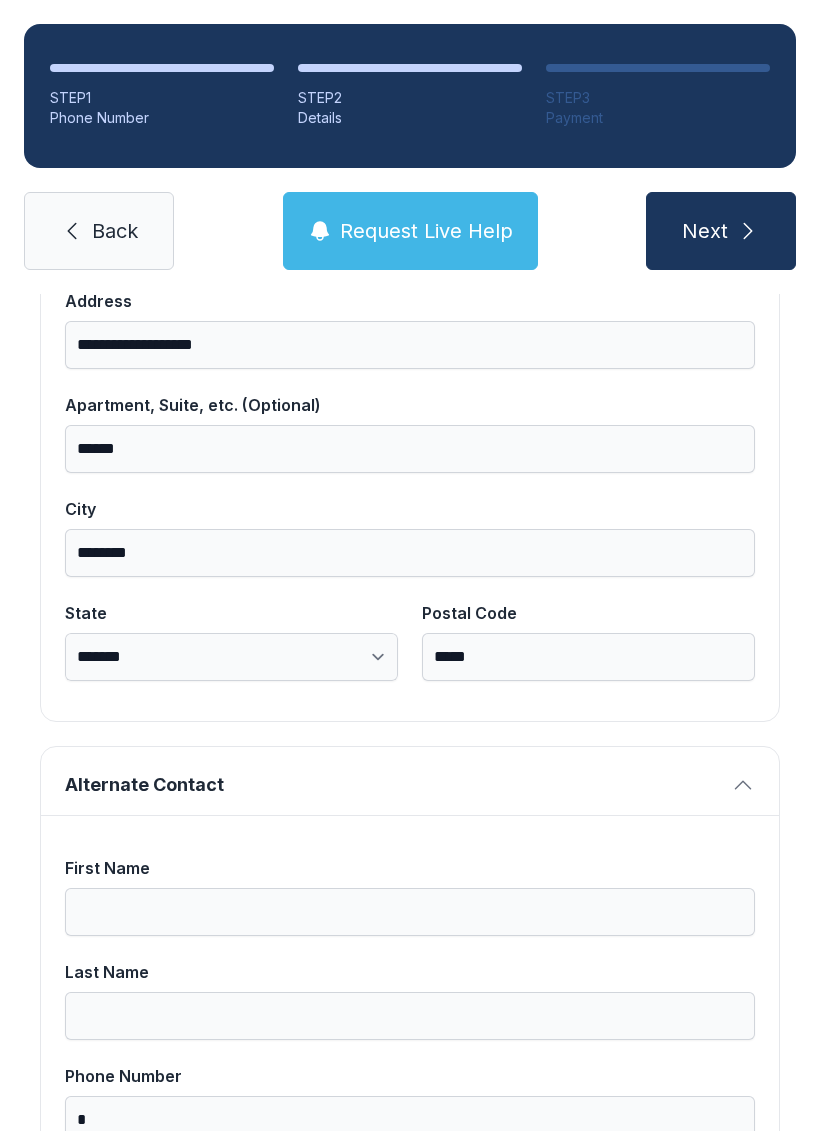 click on "Next" at bounding box center [721, 231] 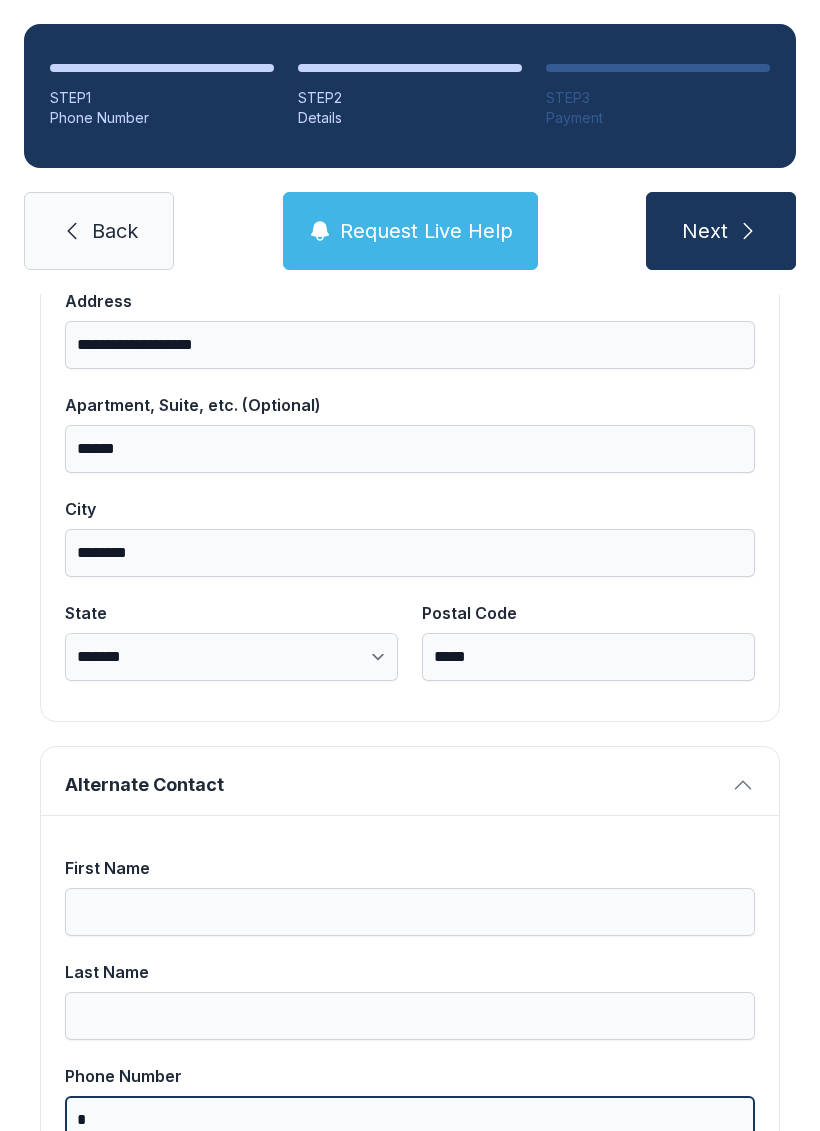 type on "*" 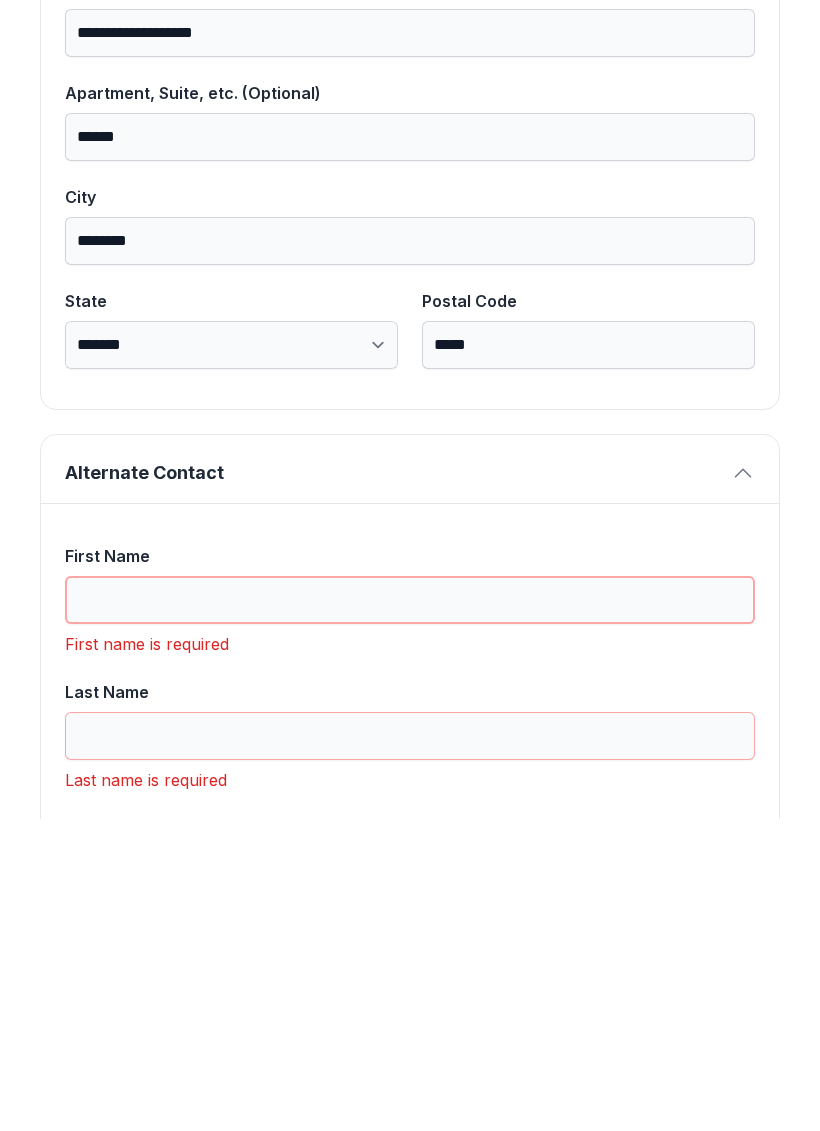 click on "First Name" at bounding box center [410, 912] 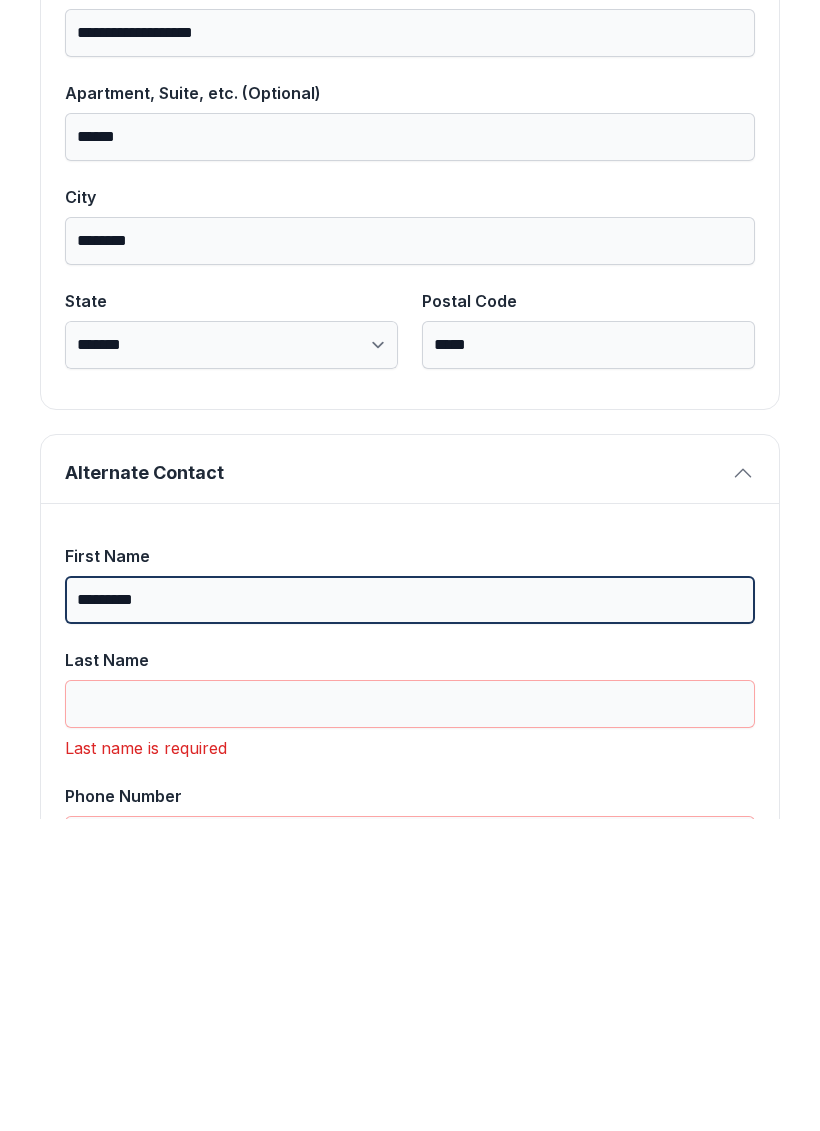 type on "********" 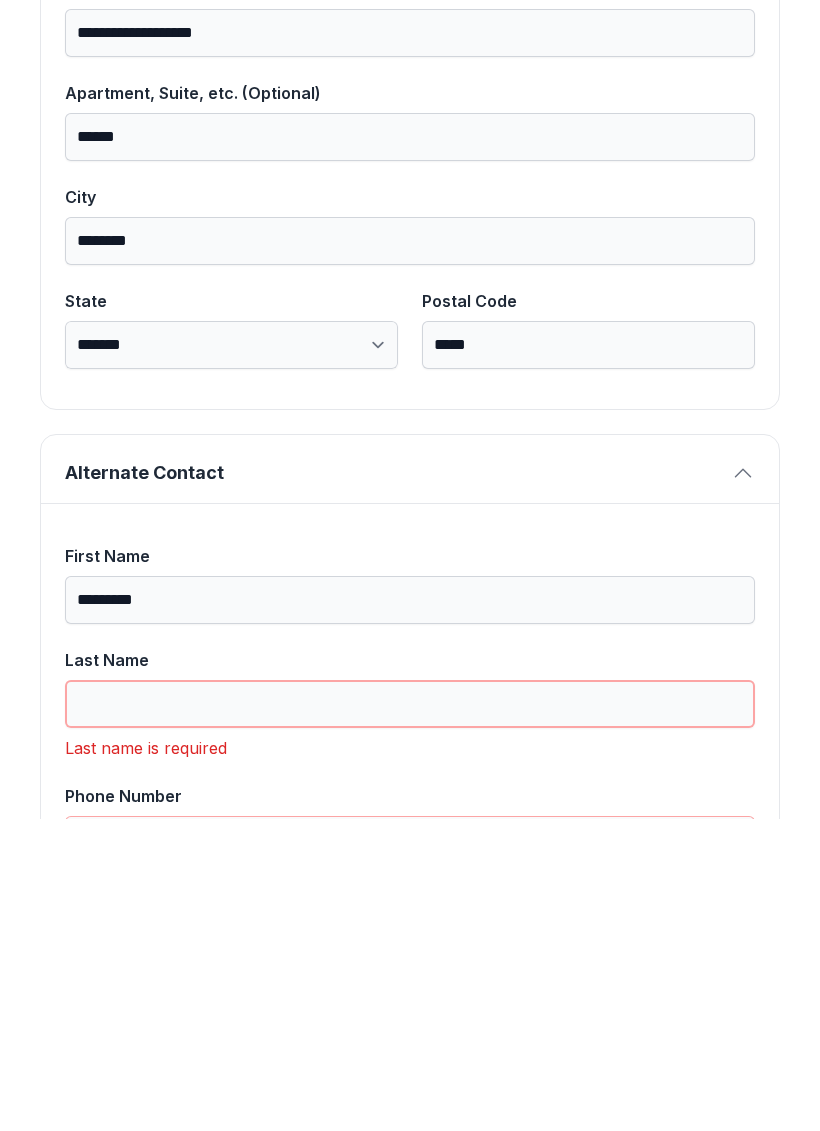 click on "Last Name" at bounding box center [410, 1016] 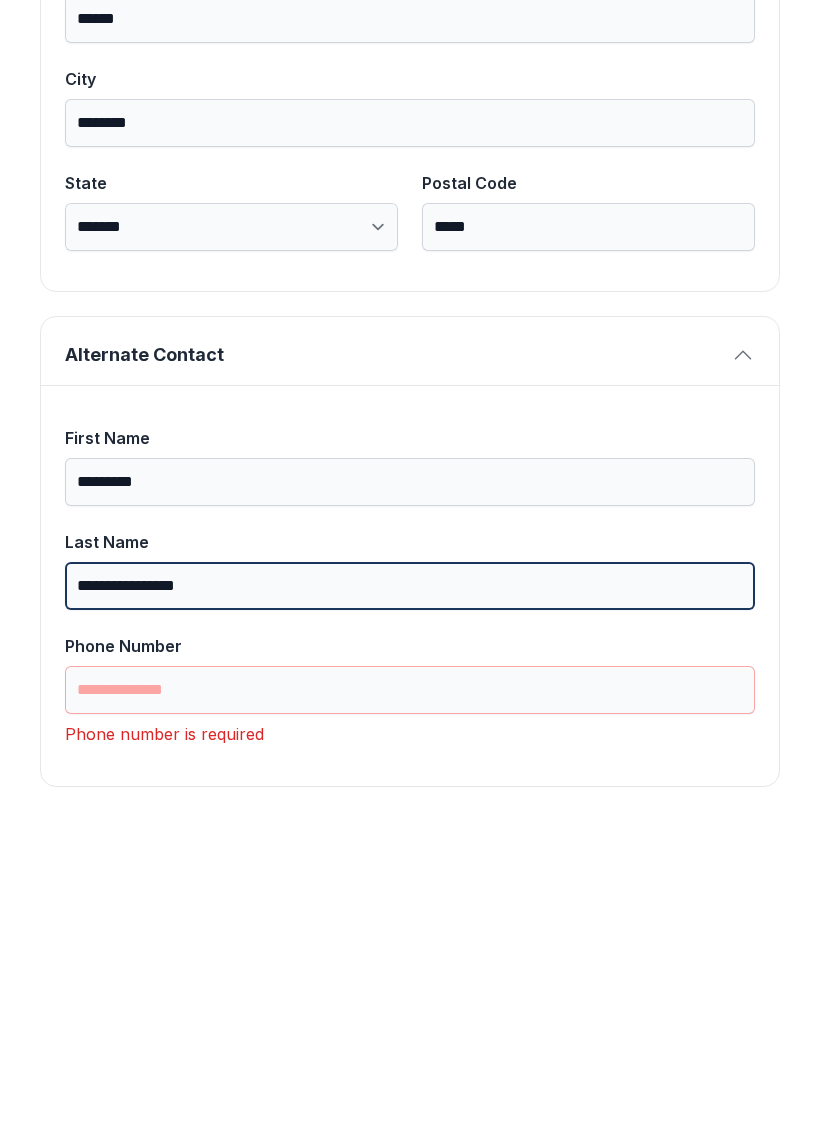 scroll, scrollTop: 1301, scrollLeft: 0, axis: vertical 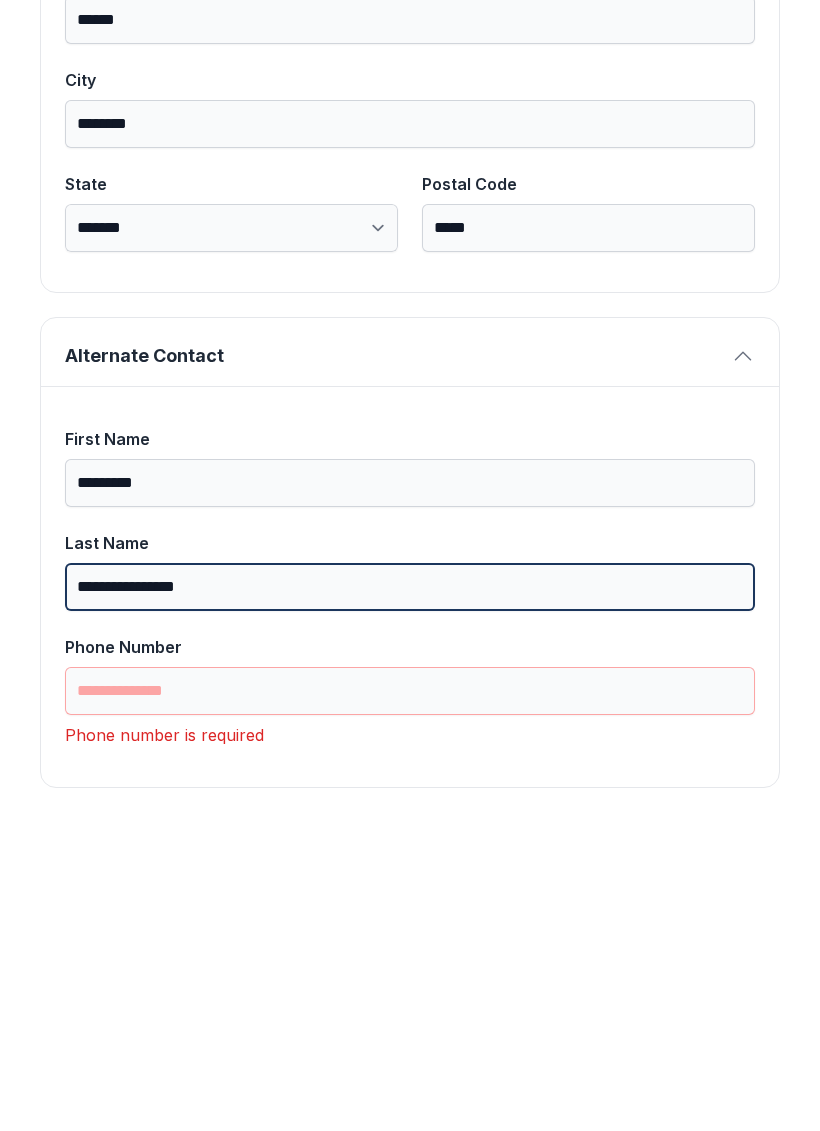 type on "**********" 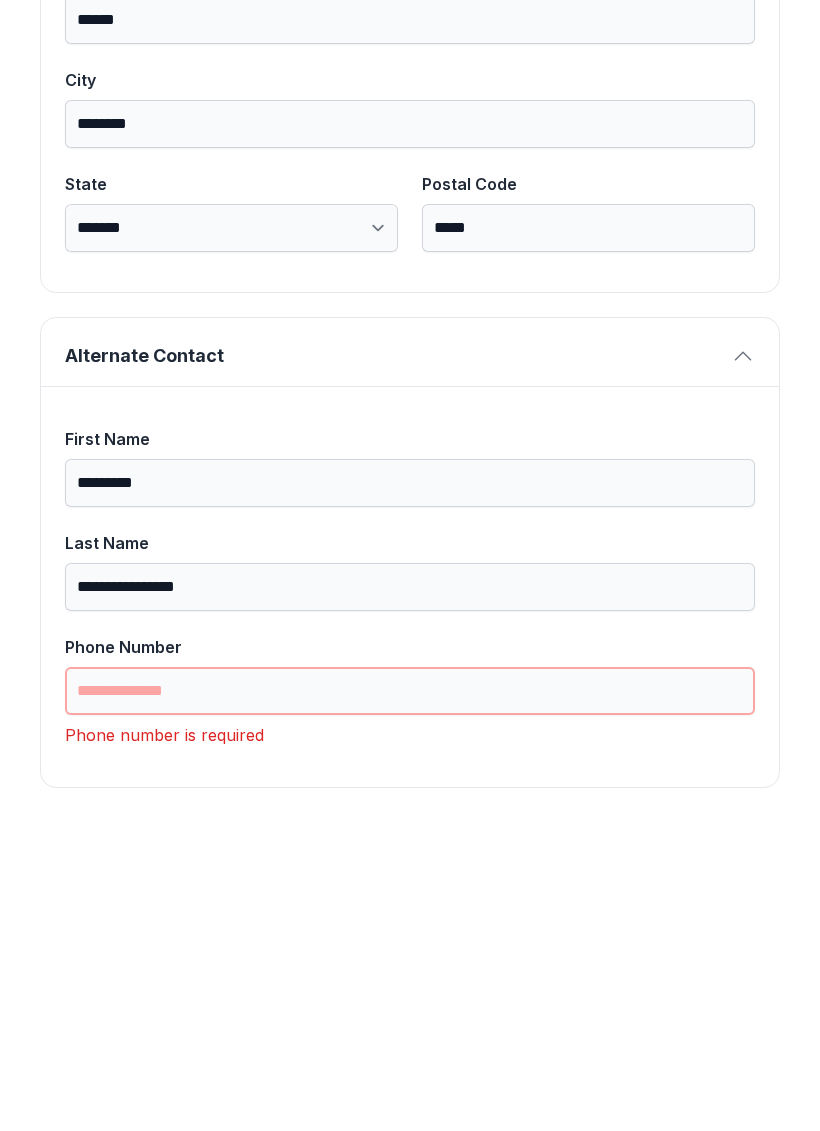 click on "Phone Number" at bounding box center [410, 1003] 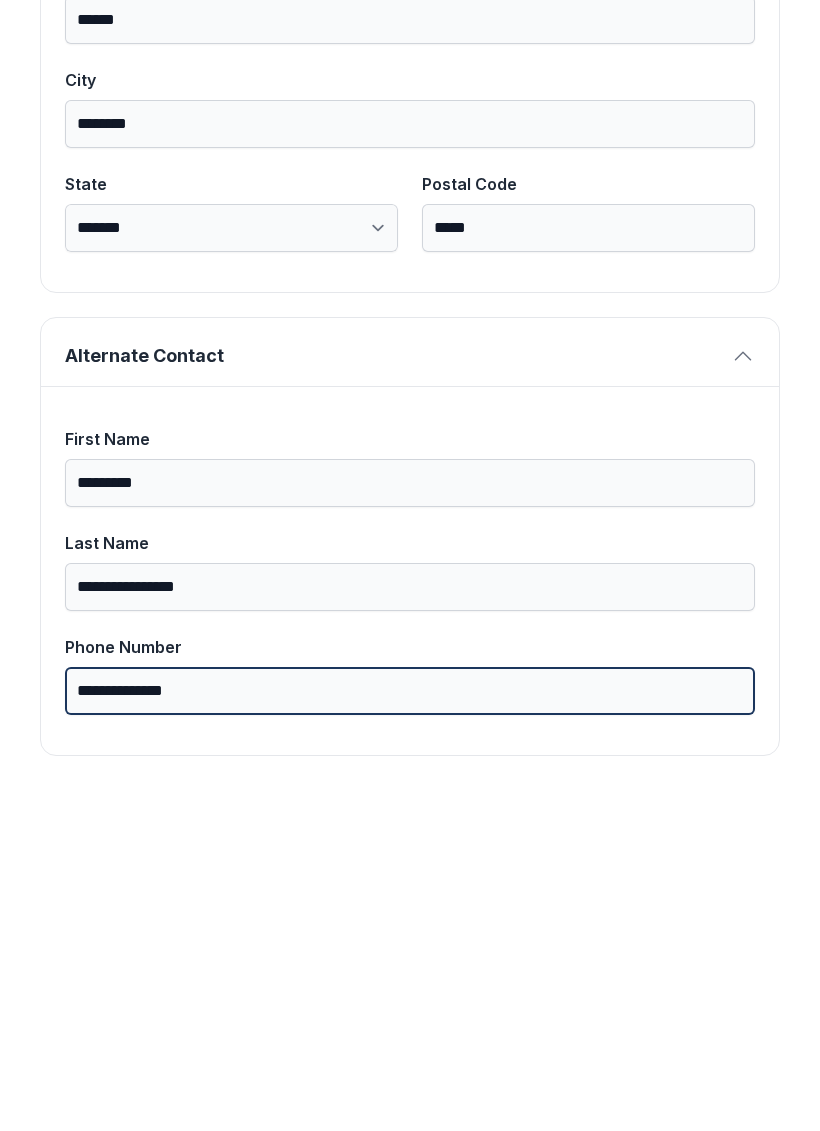scroll, scrollTop: 1269, scrollLeft: 0, axis: vertical 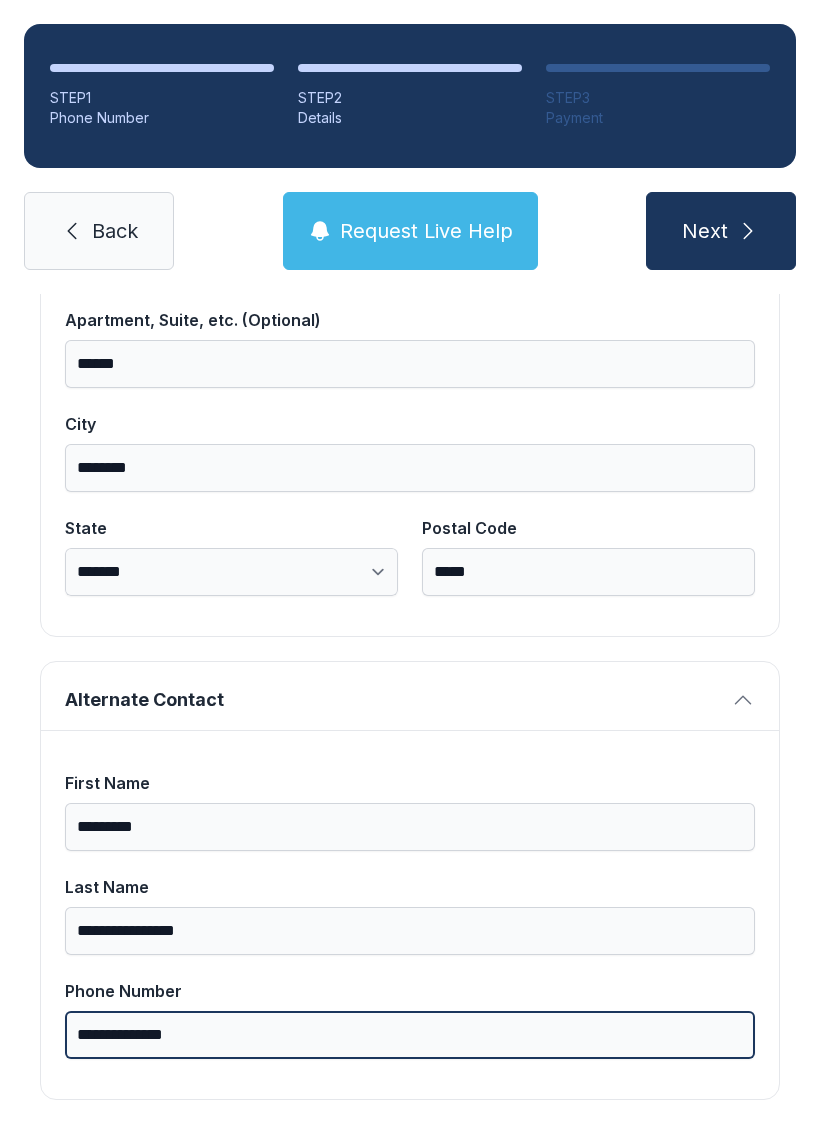 type on "**********" 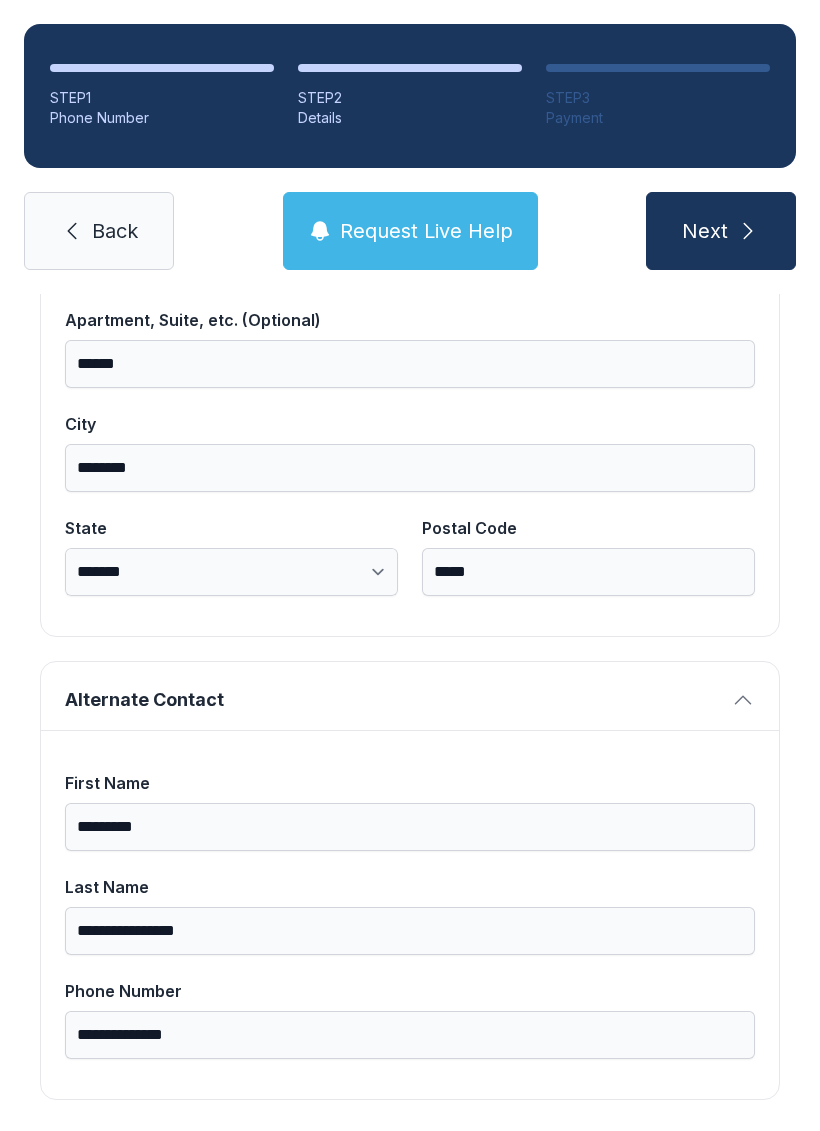 click 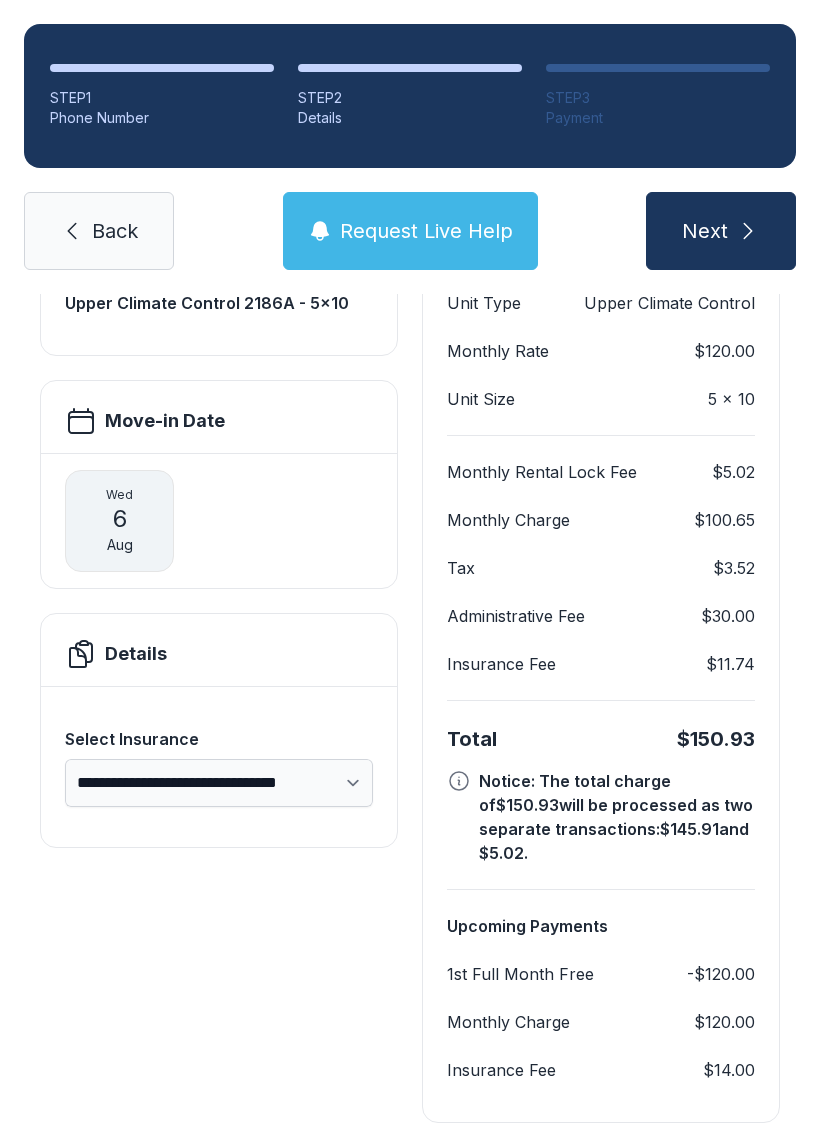 scroll, scrollTop: 228, scrollLeft: 0, axis: vertical 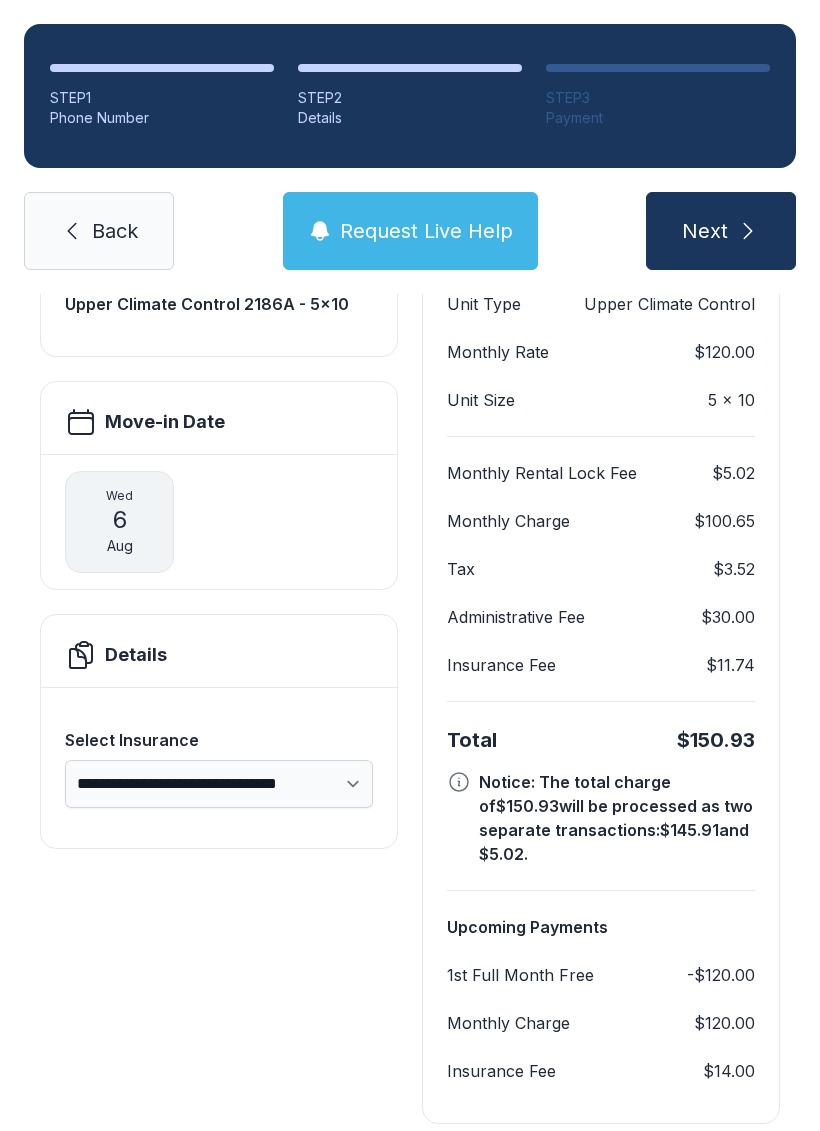 click on "Next" at bounding box center (721, 231) 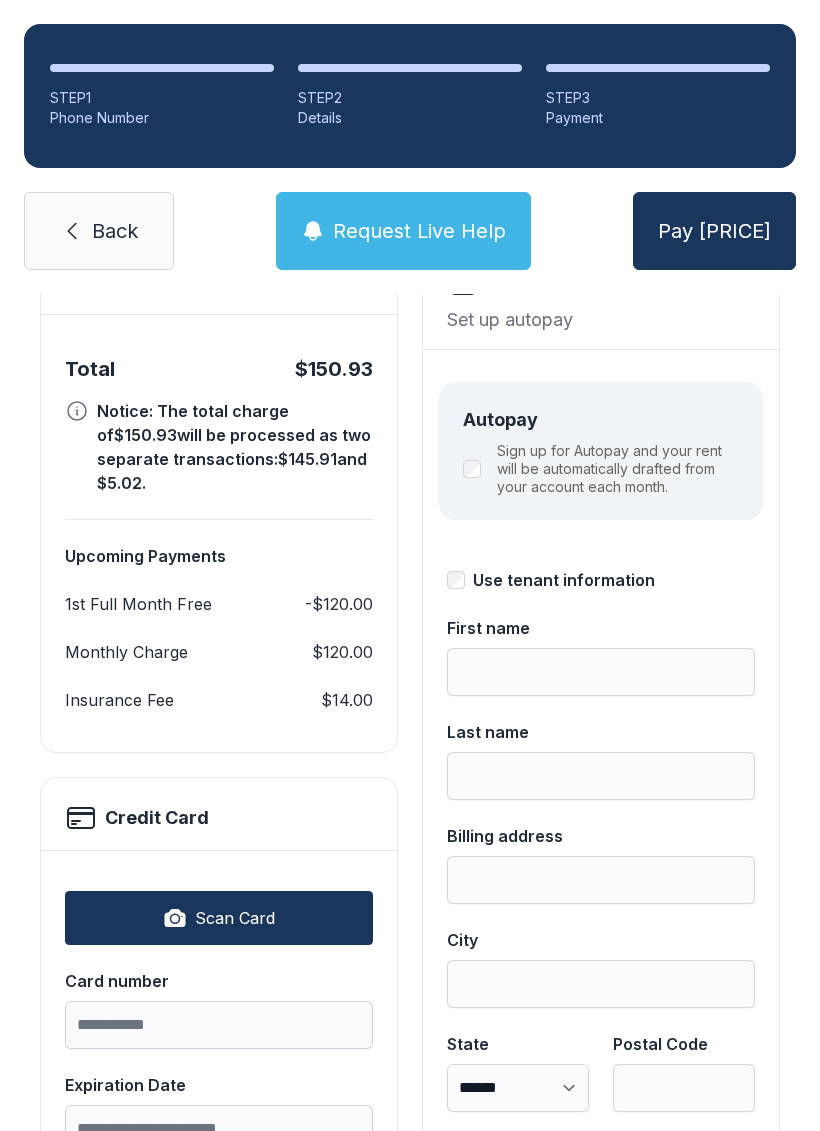 scroll, scrollTop: 167, scrollLeft: 0, axis: vertical 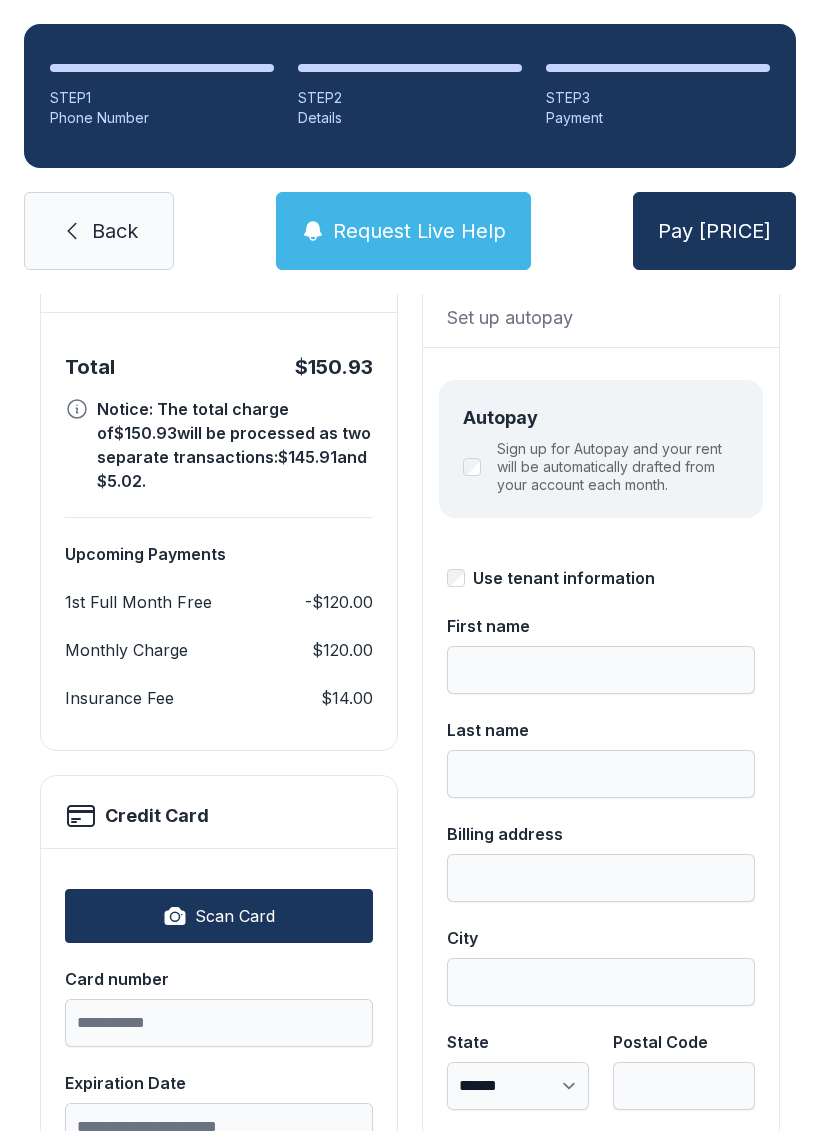 click on "Scan Card" at bounding box center [219, 916] 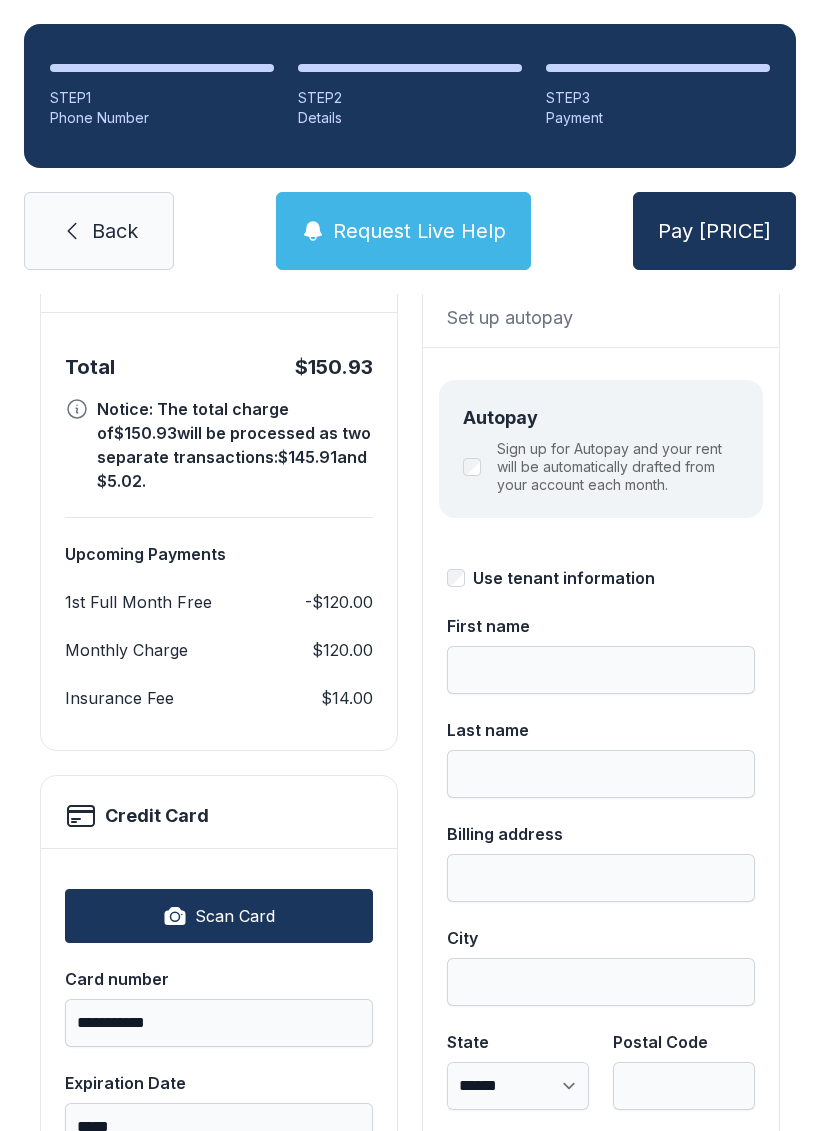 type on "**********" 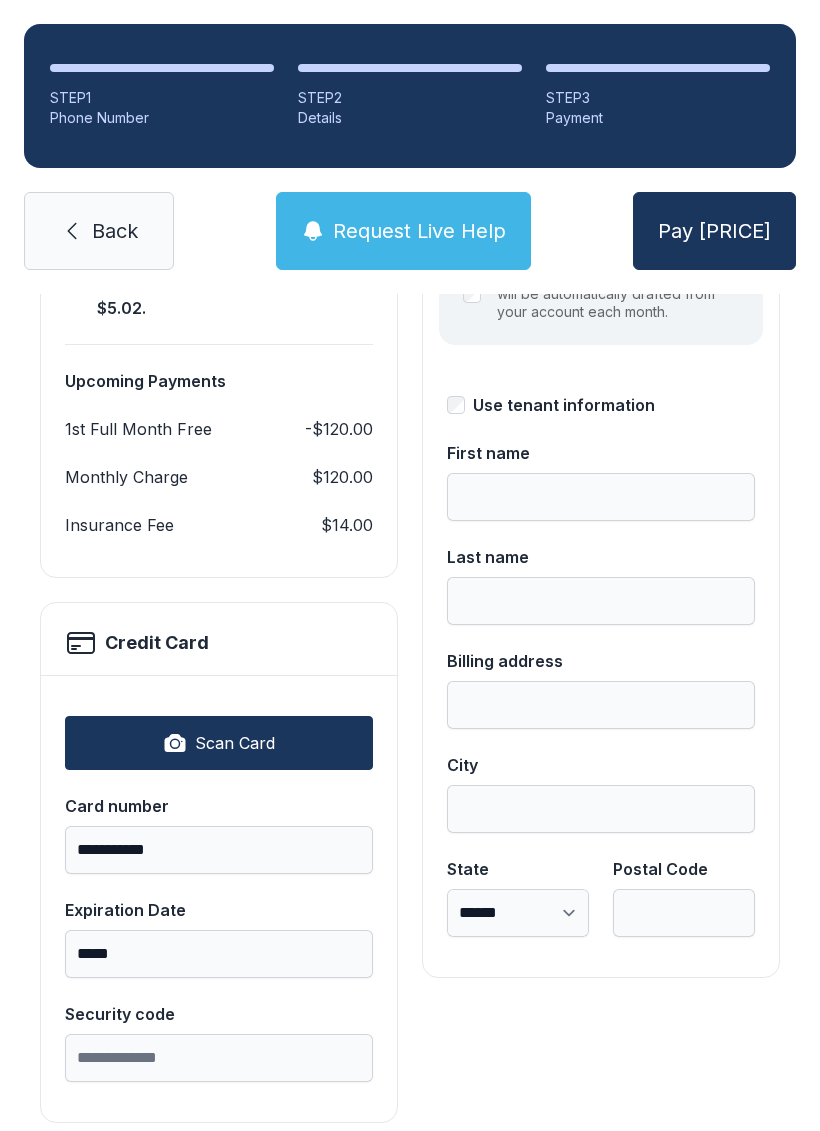scroll, scrollTop: 339, scrollLeft: 0, axis: vertical 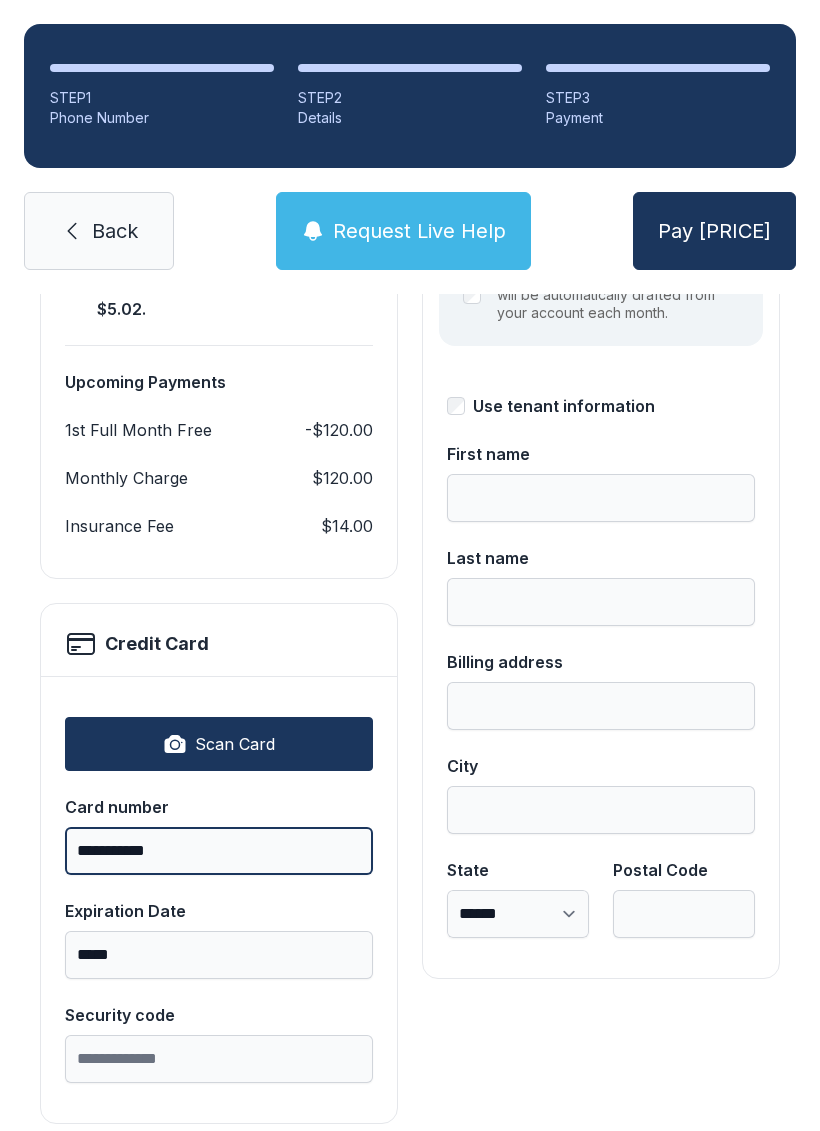 click on "**********" at bounding box center [219, 851] 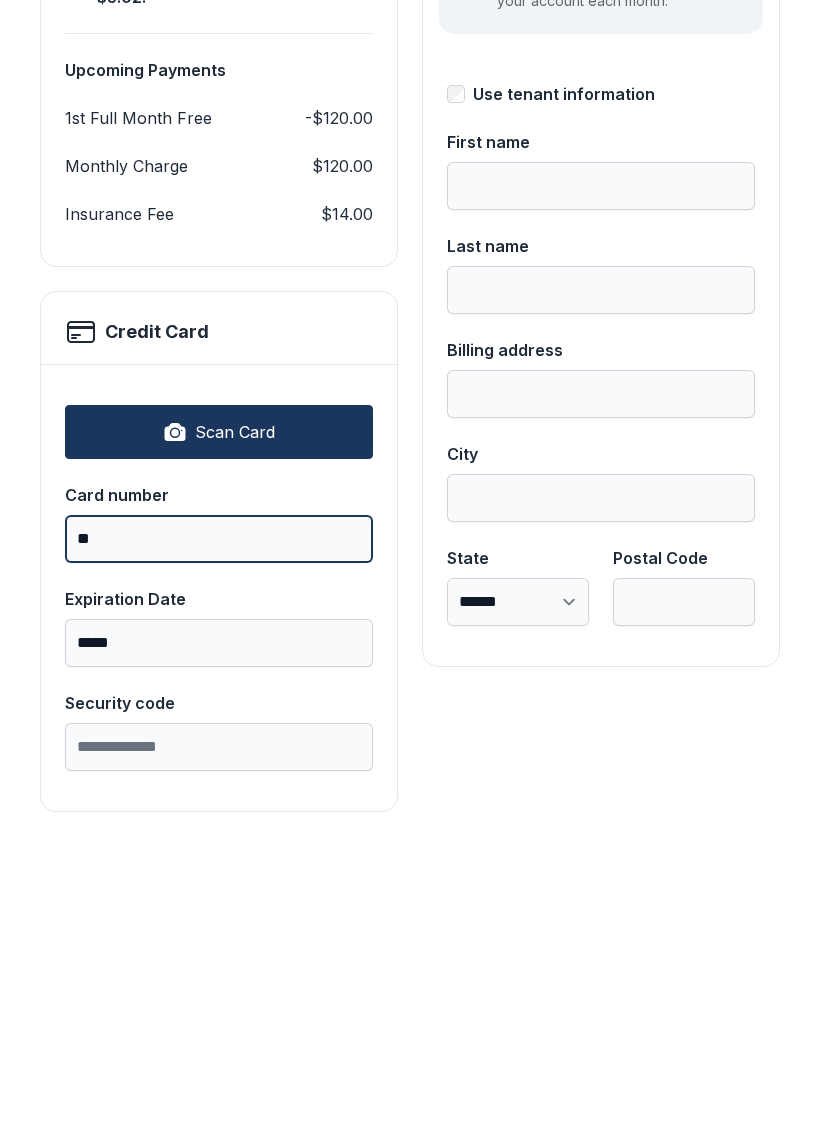 type on "*" 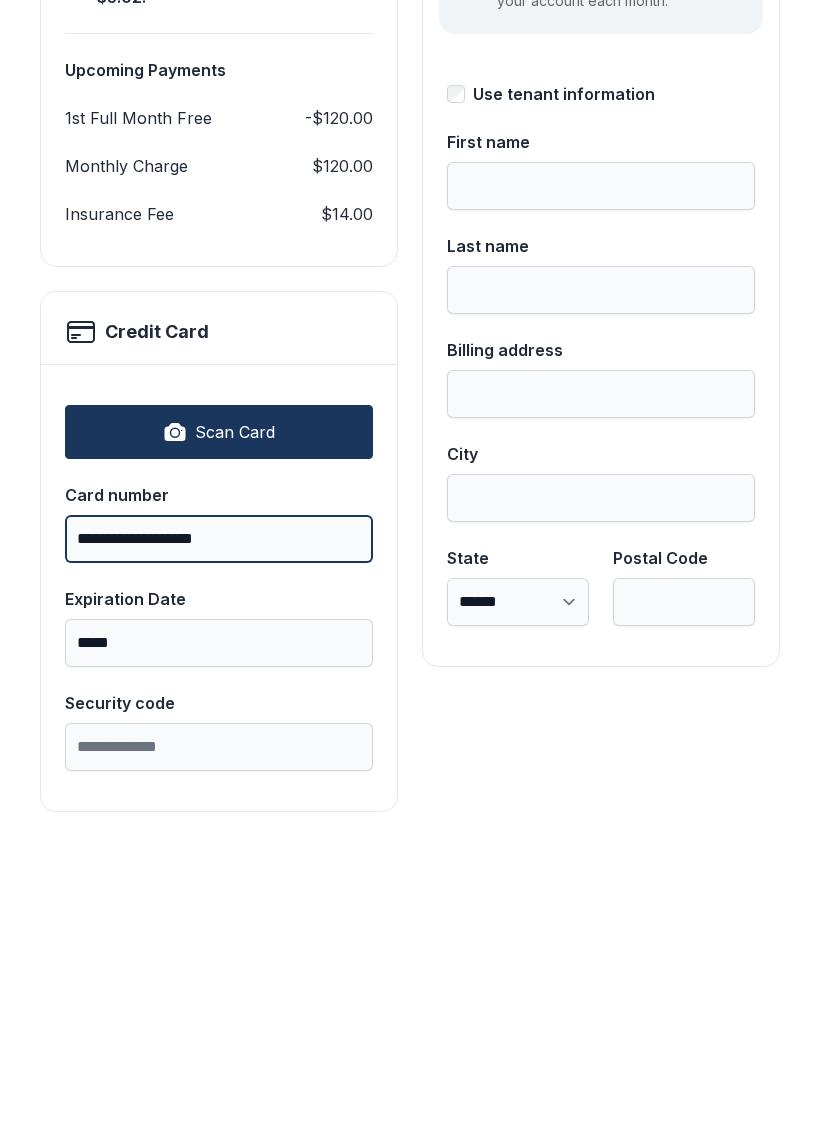 type on "**********" 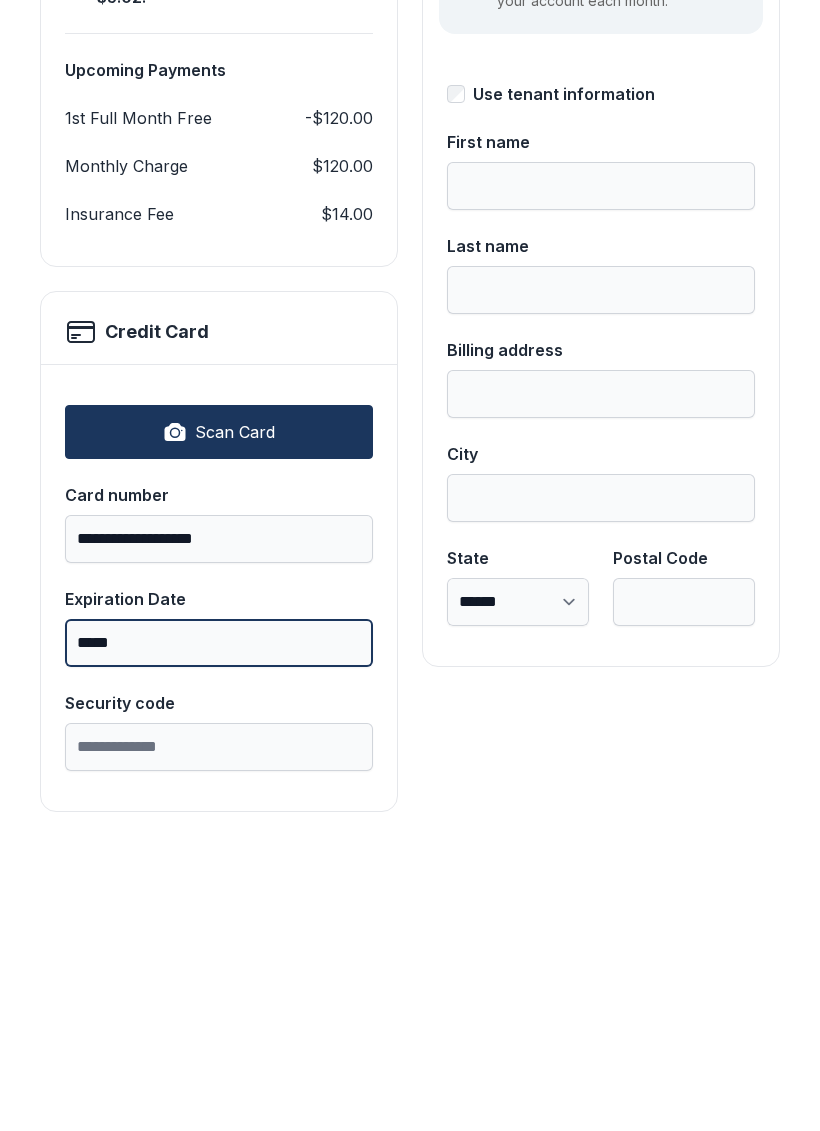 click on "*****" at bounding box center (219, 955) 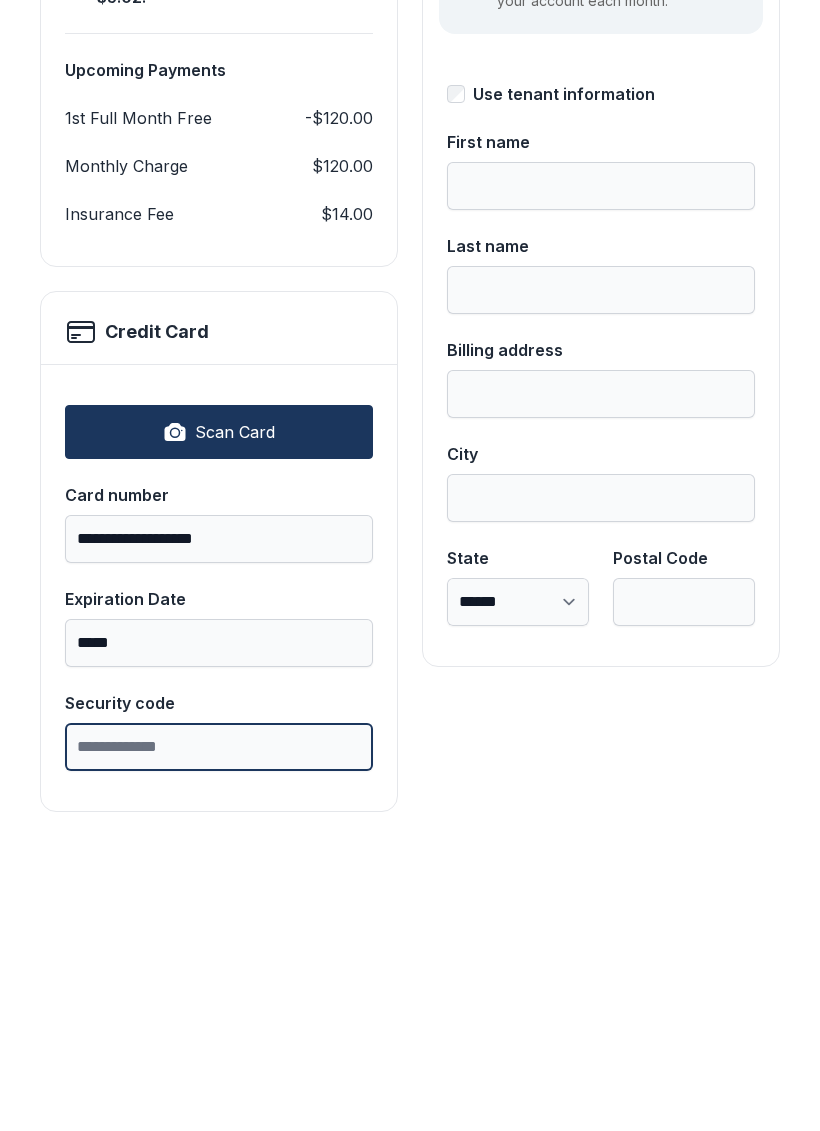 click on "Security code" at bounding box center (219, 1059) 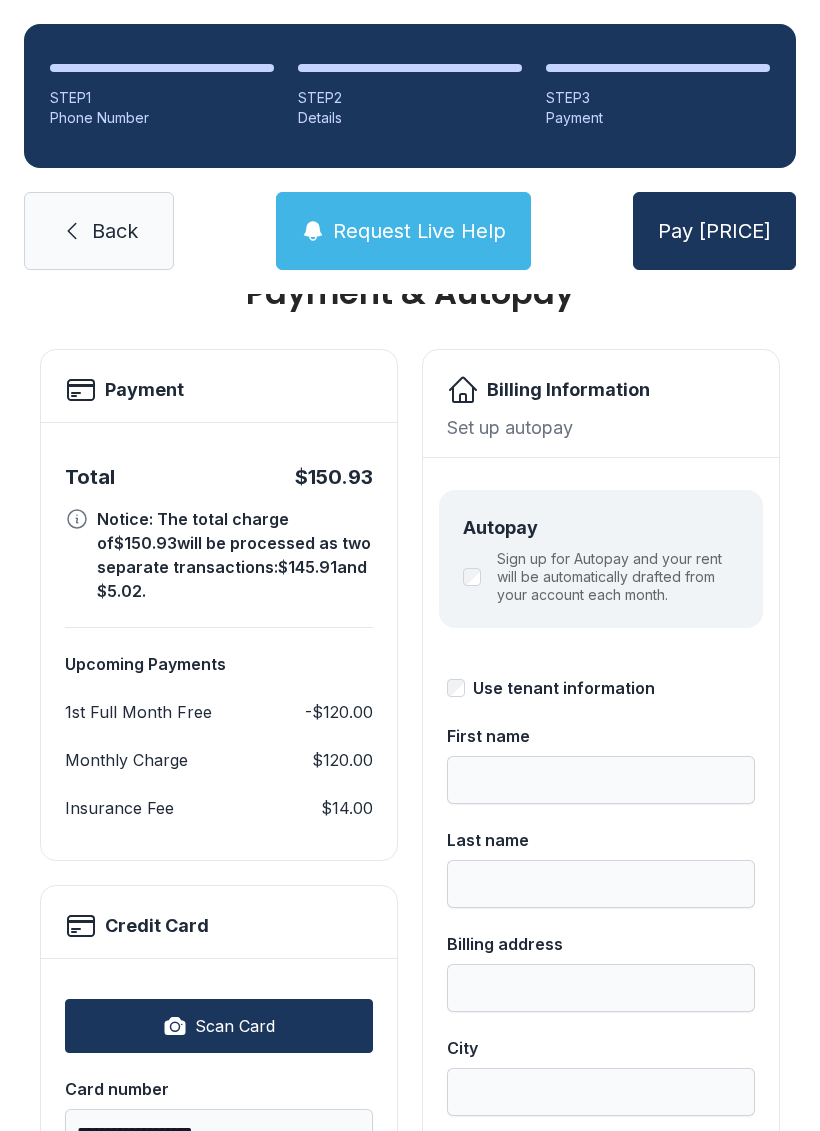 scroll, scrollTop: 49, scrollLeft: 0, axis: vertical 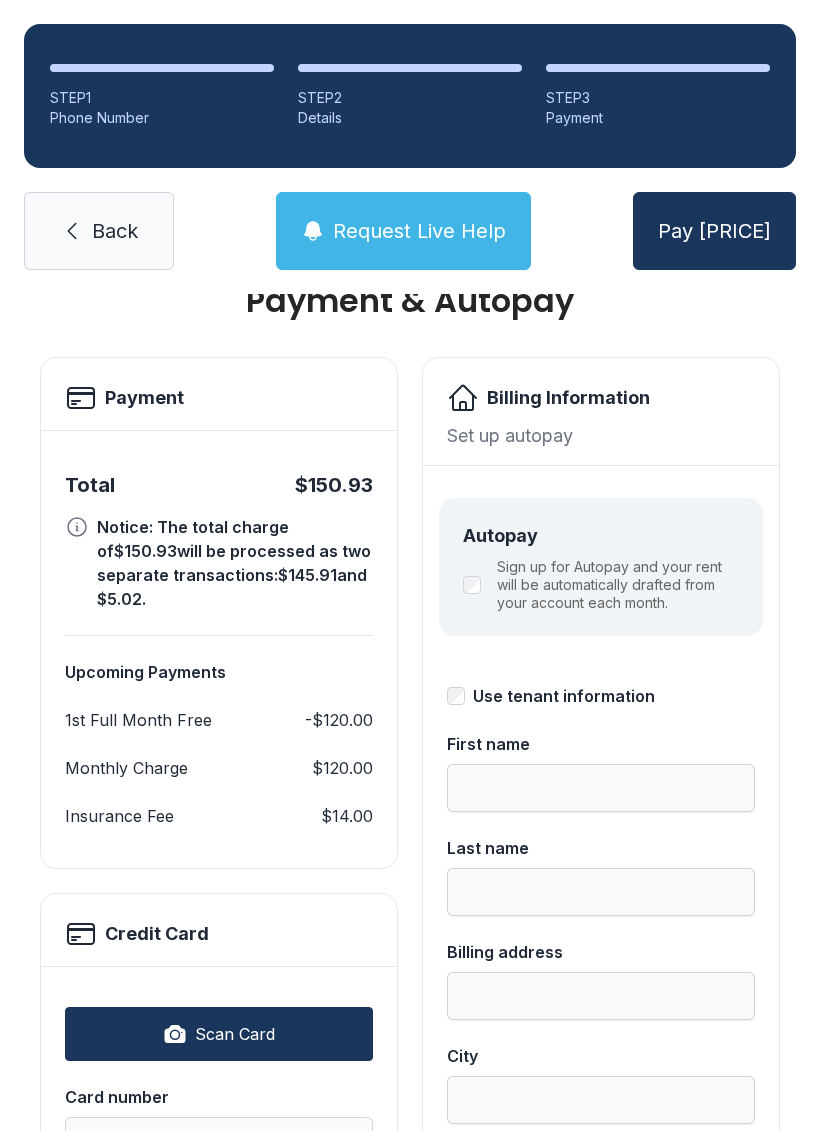 type on "***" 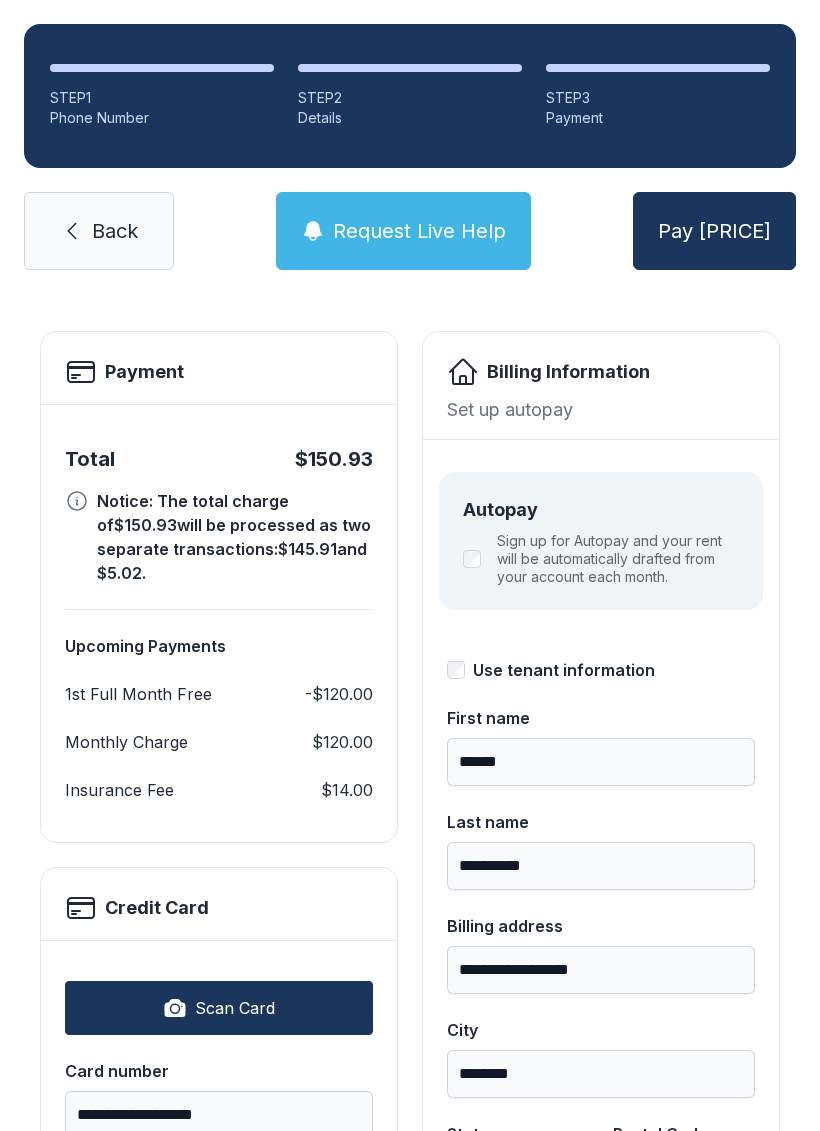 scroll, scrollTop: 73, scrollLeft: 0, axis: vertical 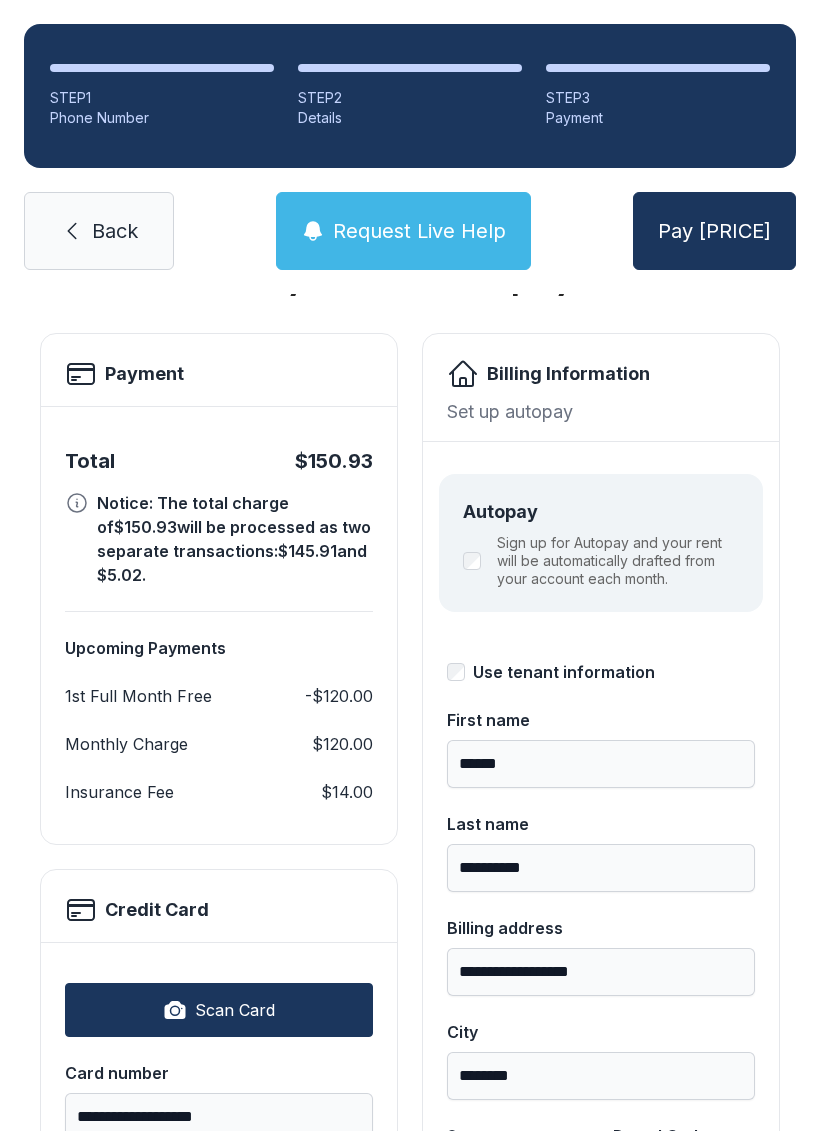 click on "Pay [PRICE]" at bounding box center [714, 231] 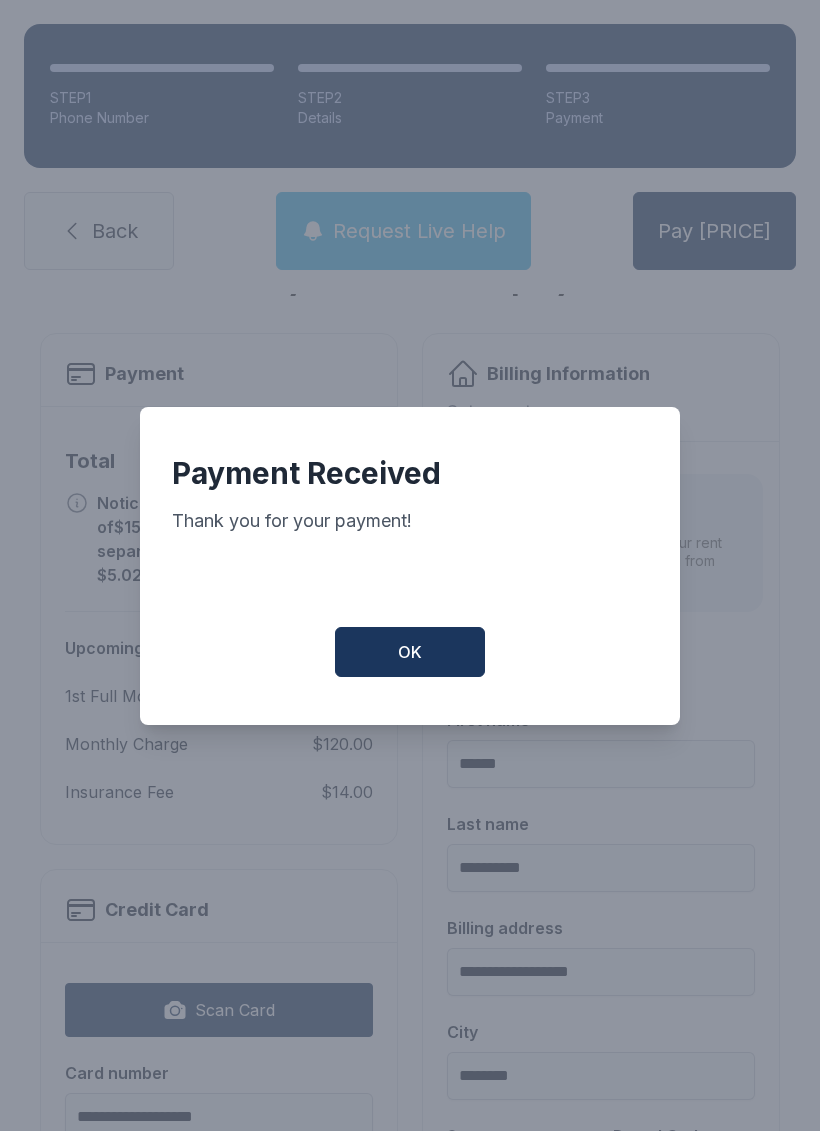 click on "OK" at bounding box center [410, 652] 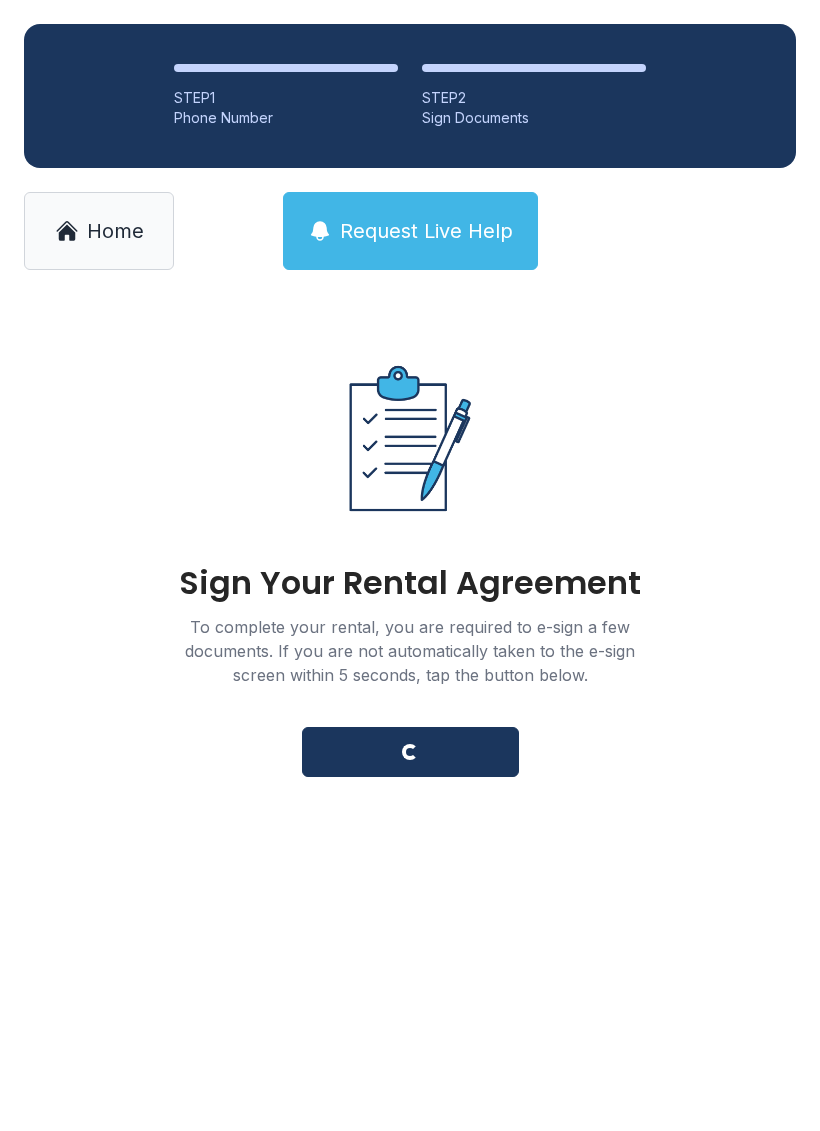 scroll, scrollTop: 0, scrollLeft: 0, axis: both 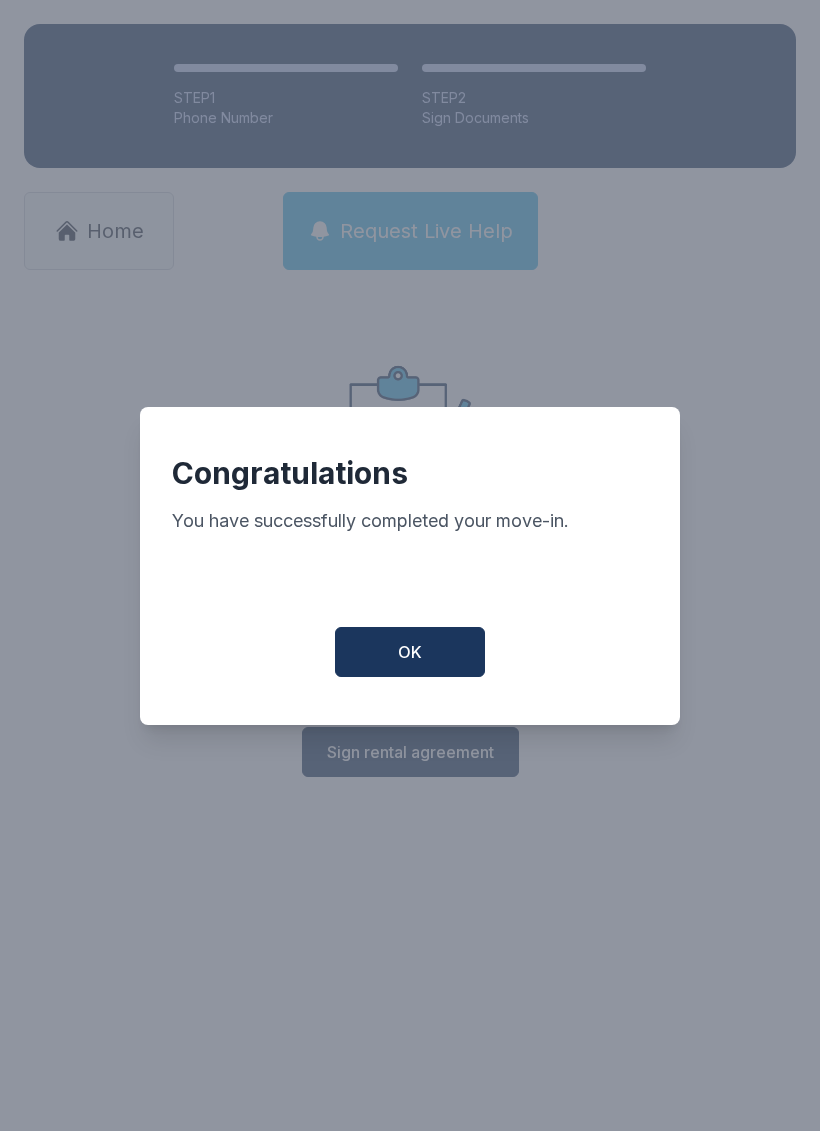 click on "OK" at bounding box center (410, 652) 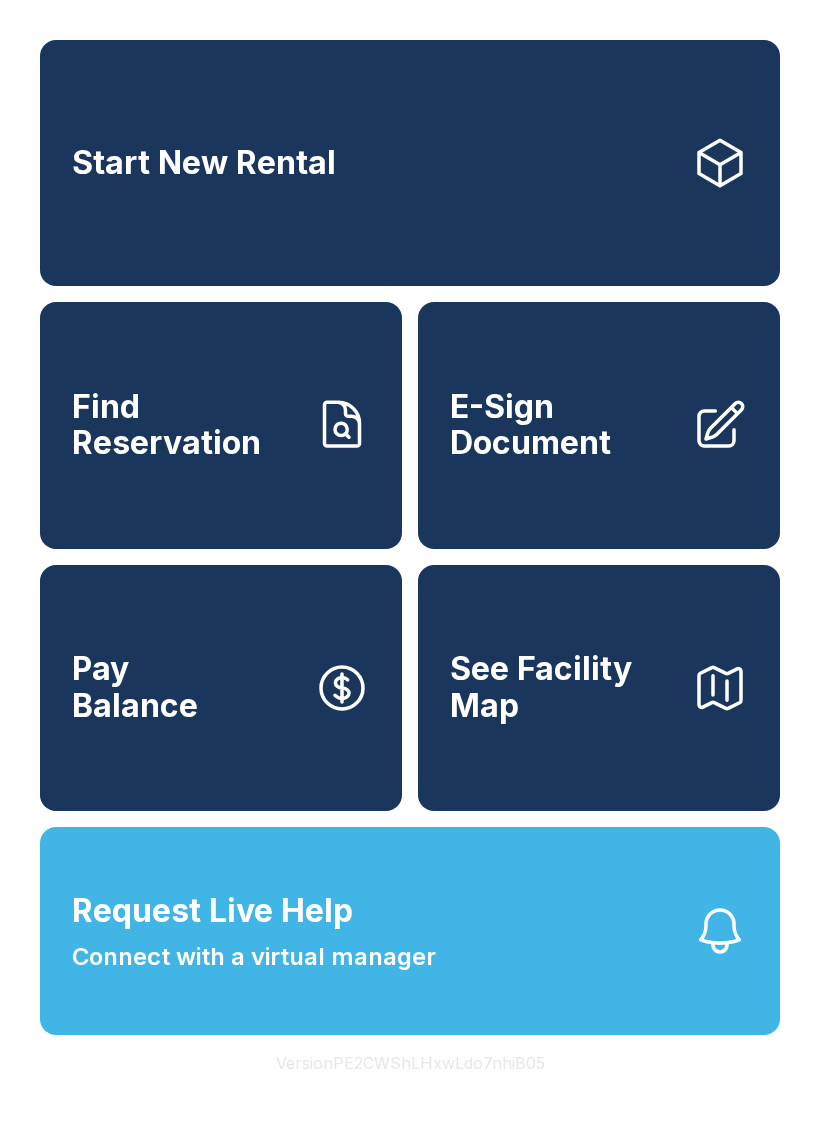click on "Find Reservation" at bounding box center [185, 425] 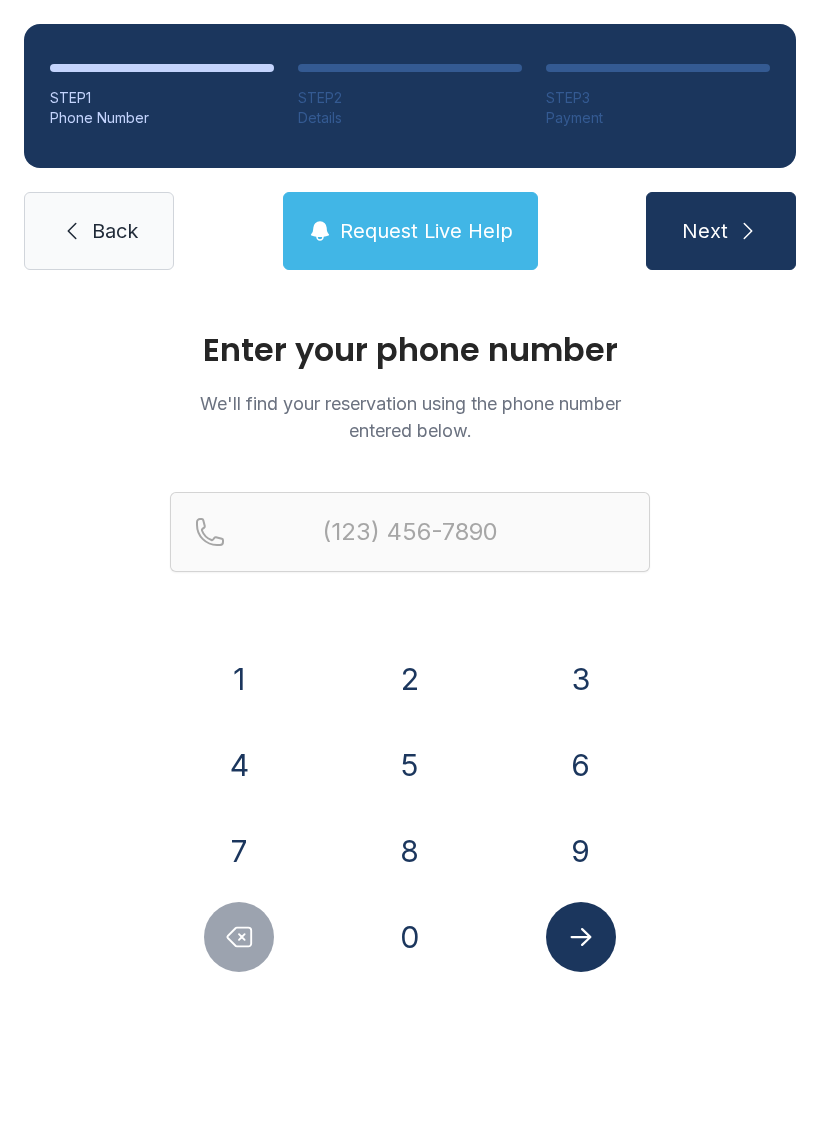 click on "3" at bounding box center (581, 679) 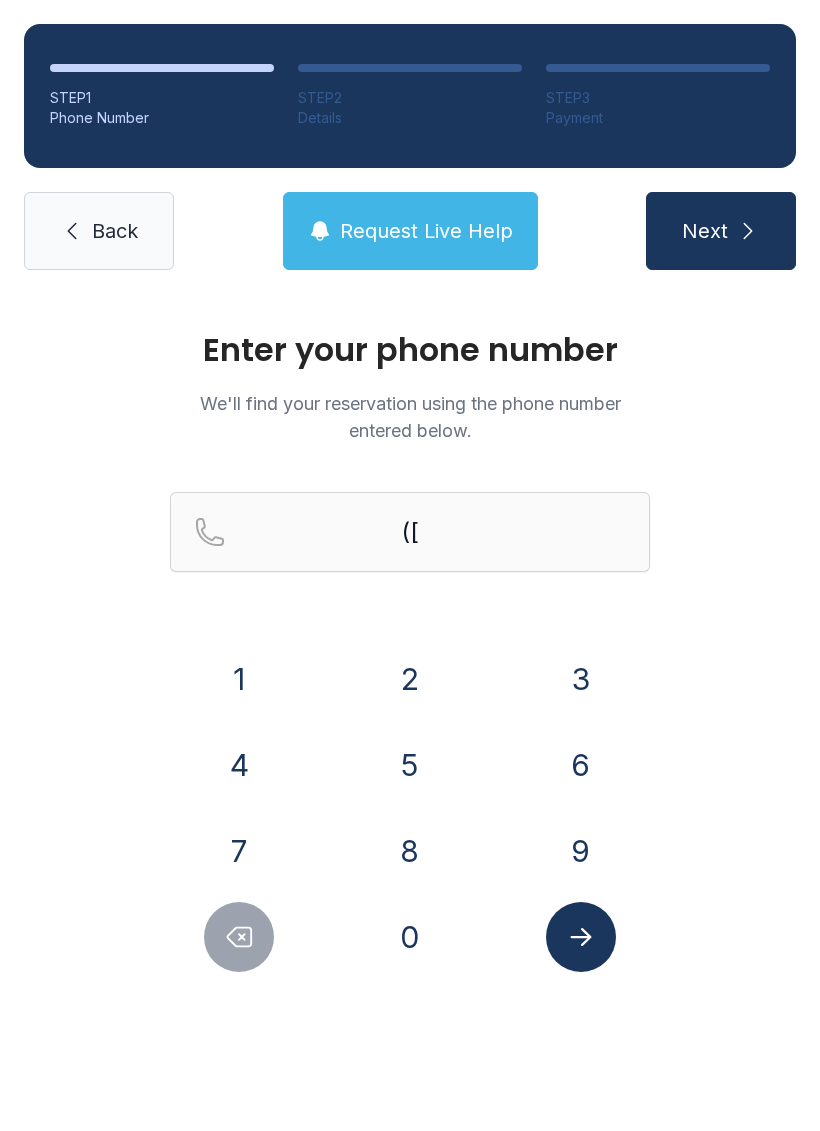 click on "0" at bounding box center (410, 937) 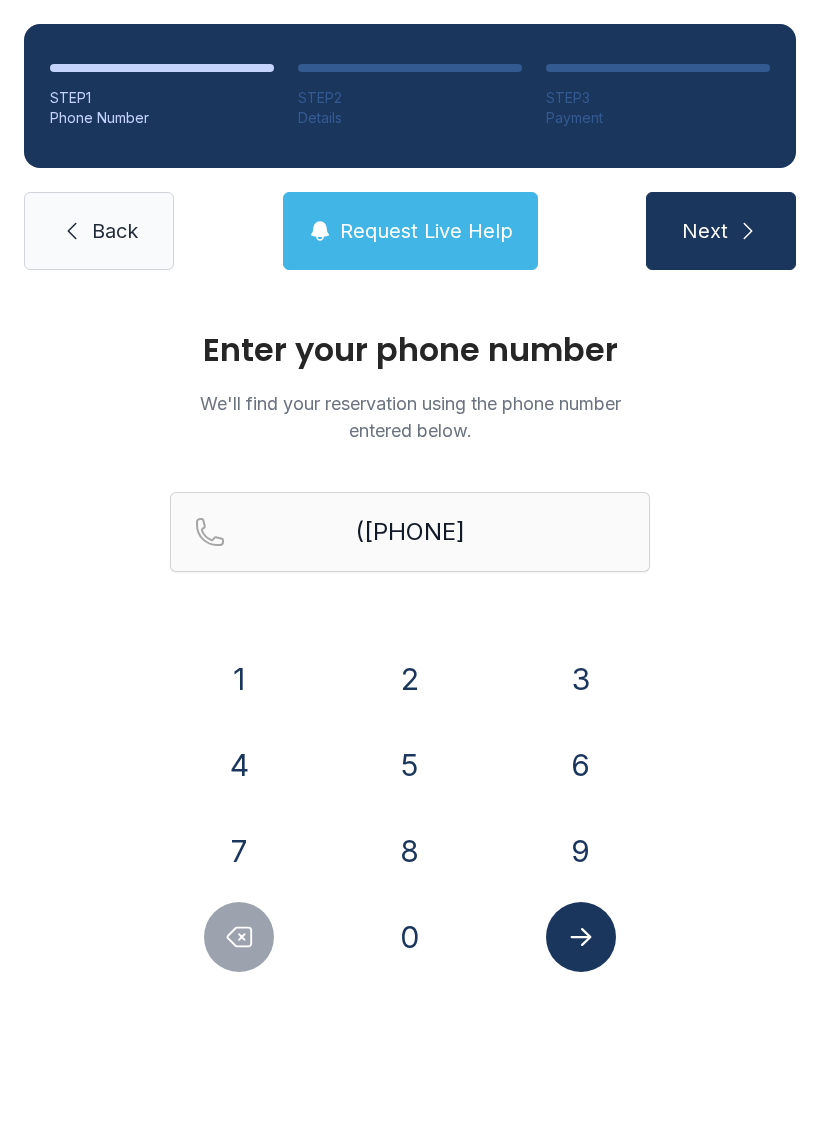 click on "5" at bounding box center (410, 765) 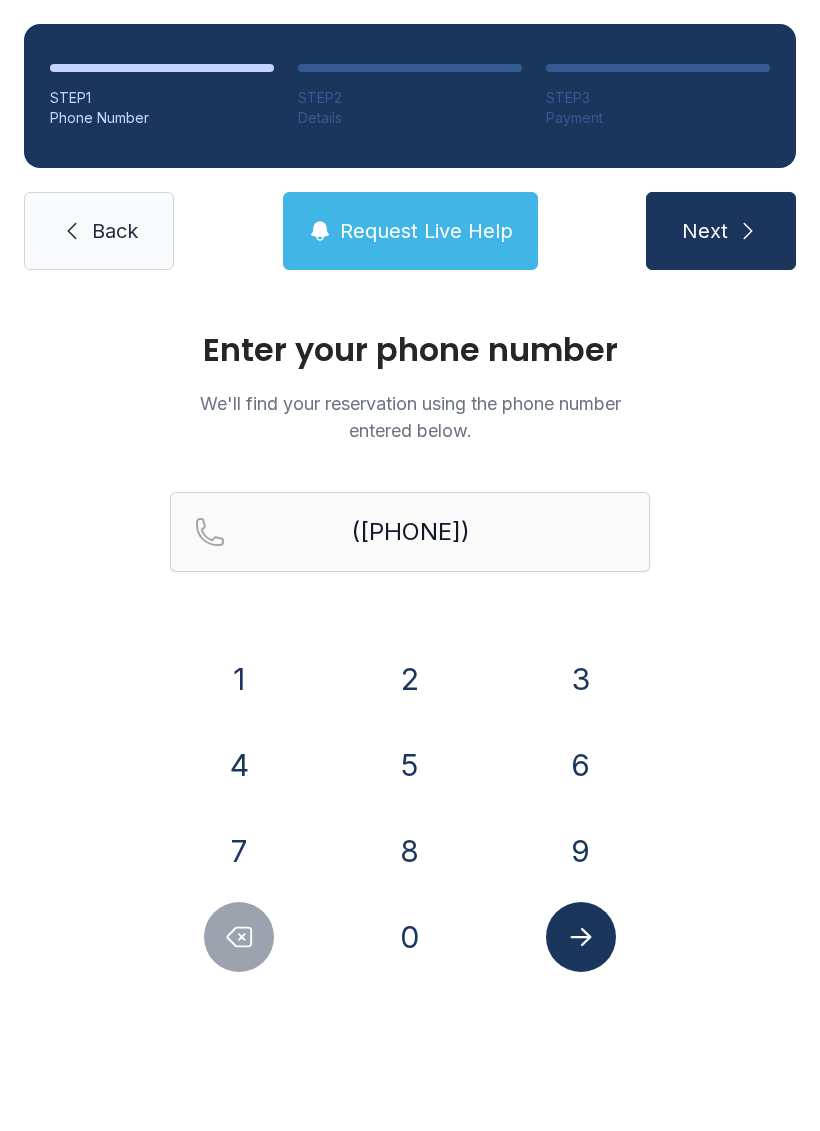 click on "9" at bounding box center [581, 851] 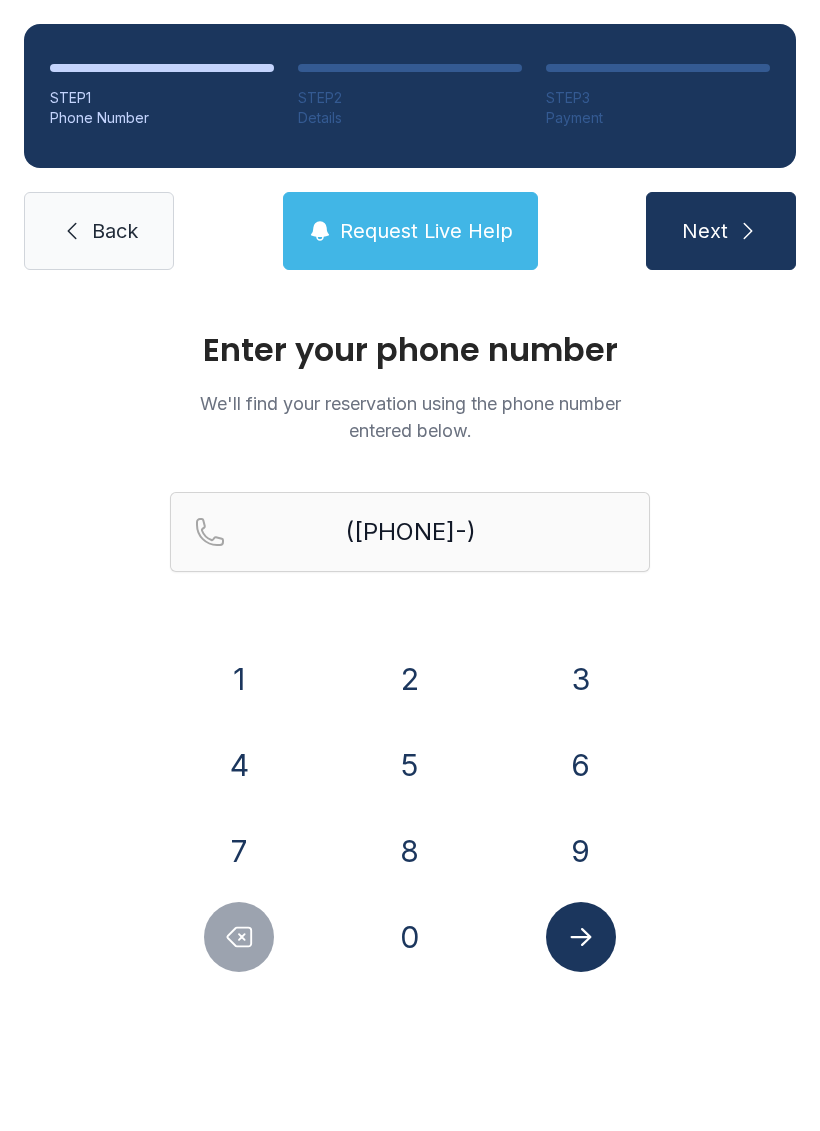 click 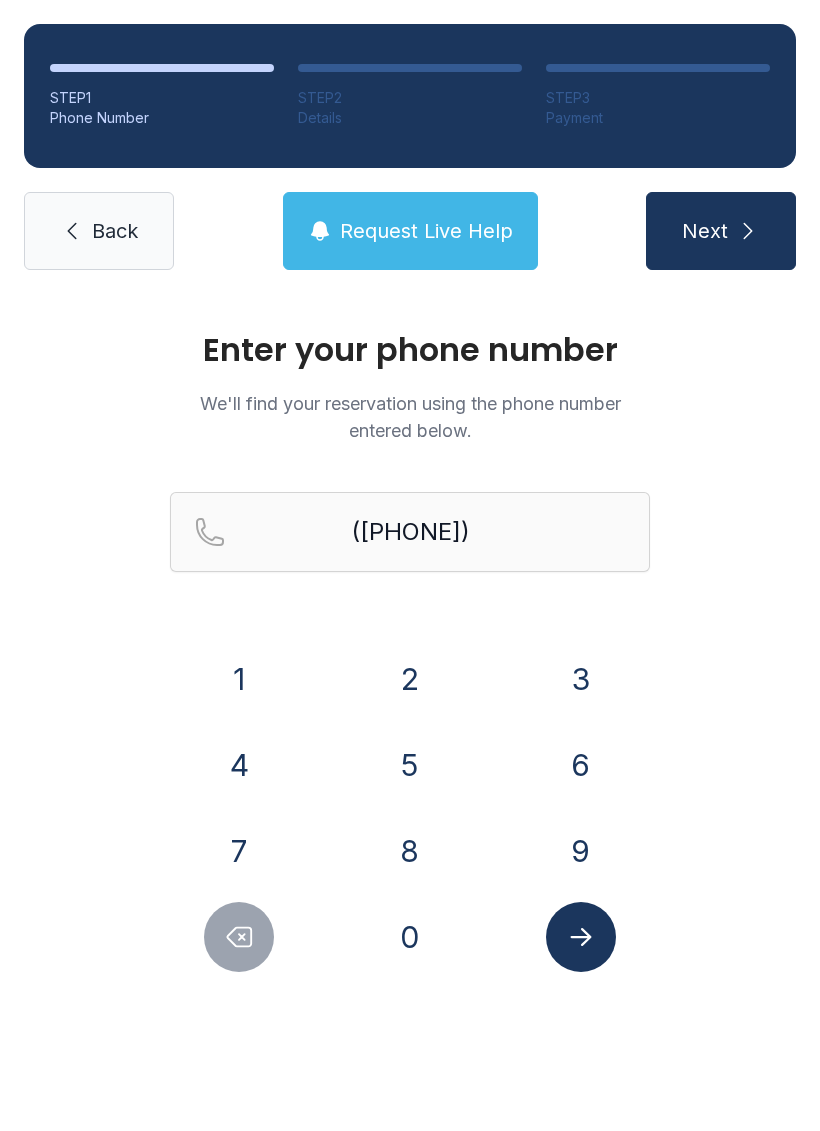 click 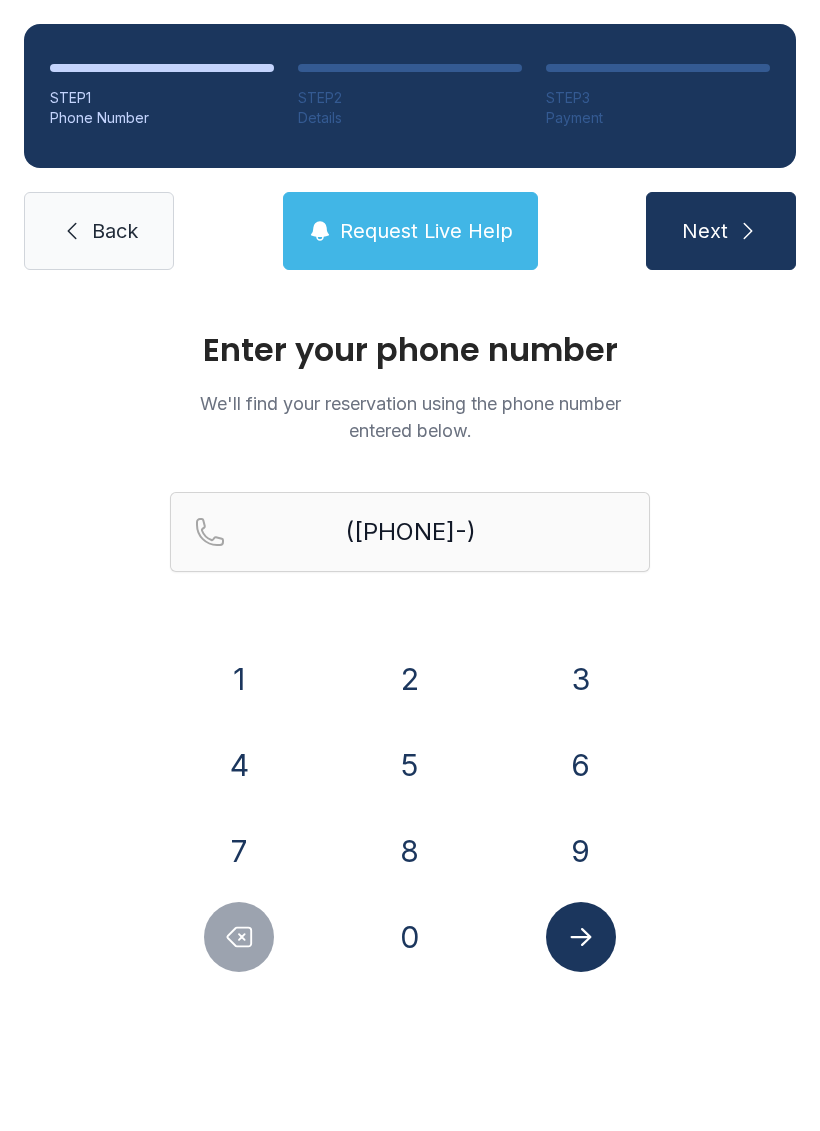 click on "9" at bounding box center (581, 851) 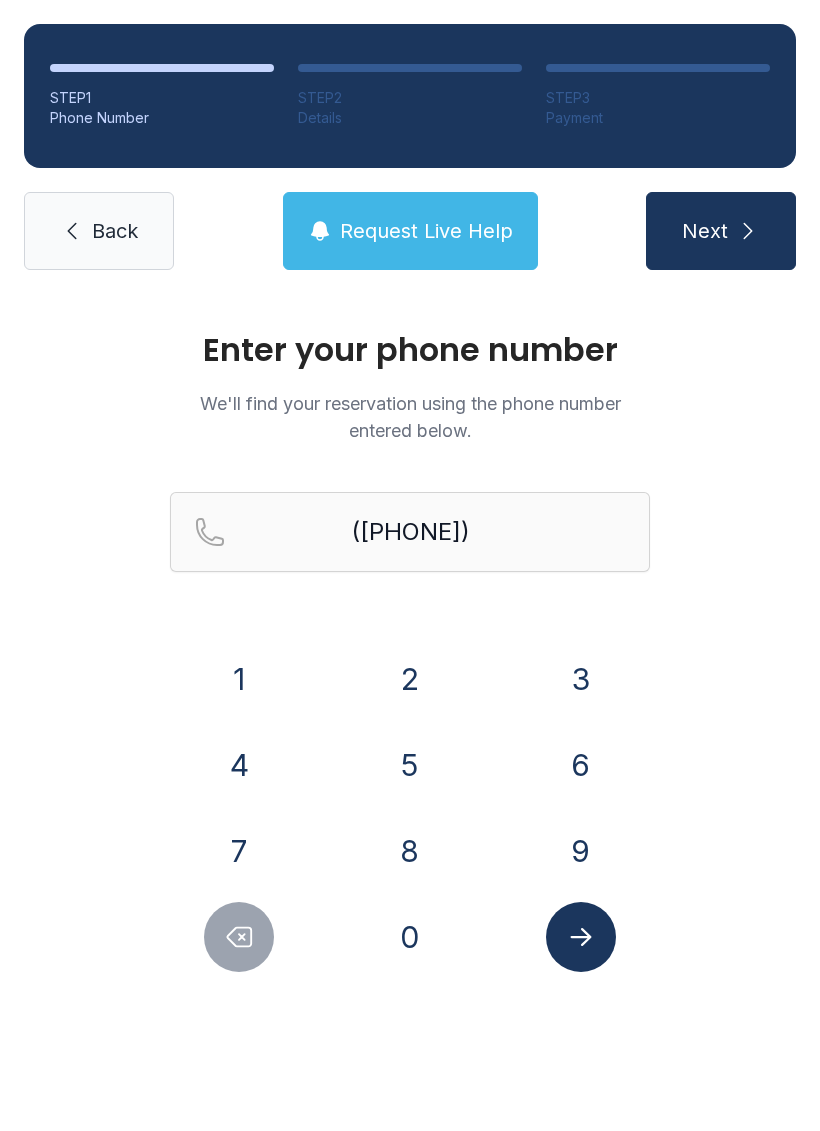 click at bounding box center [581, 937] 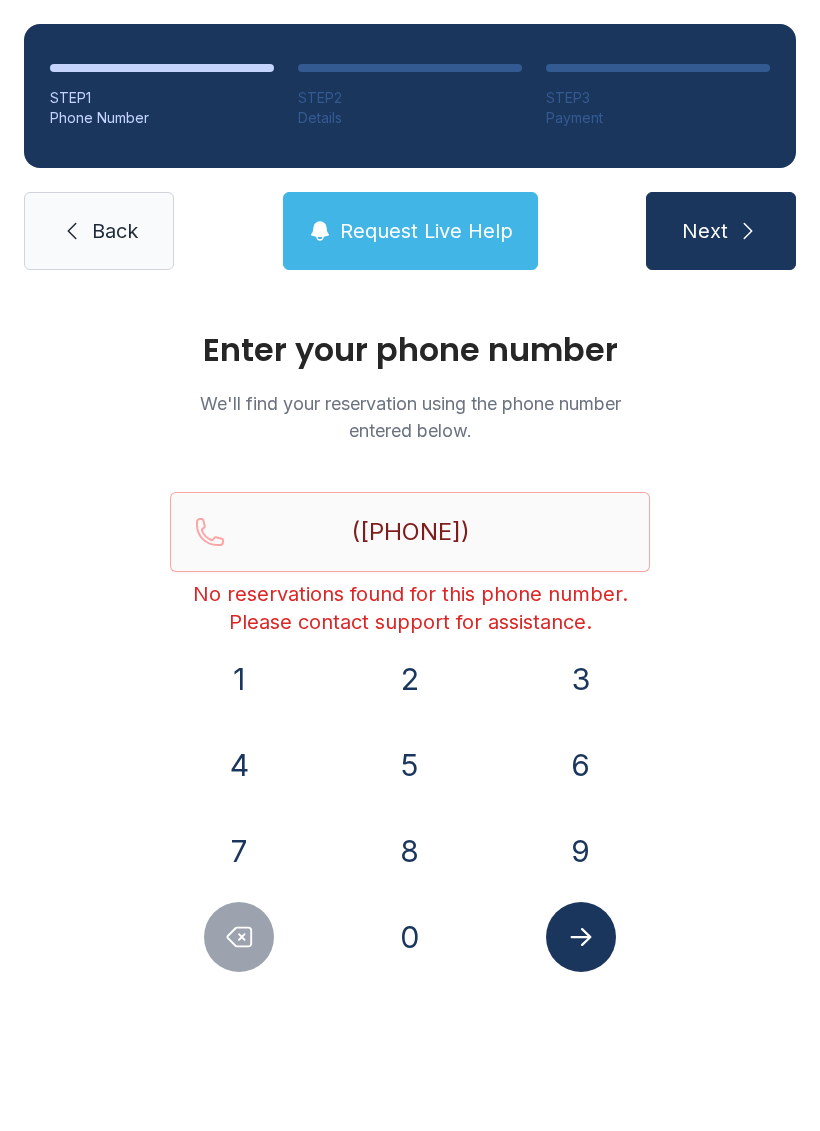 click 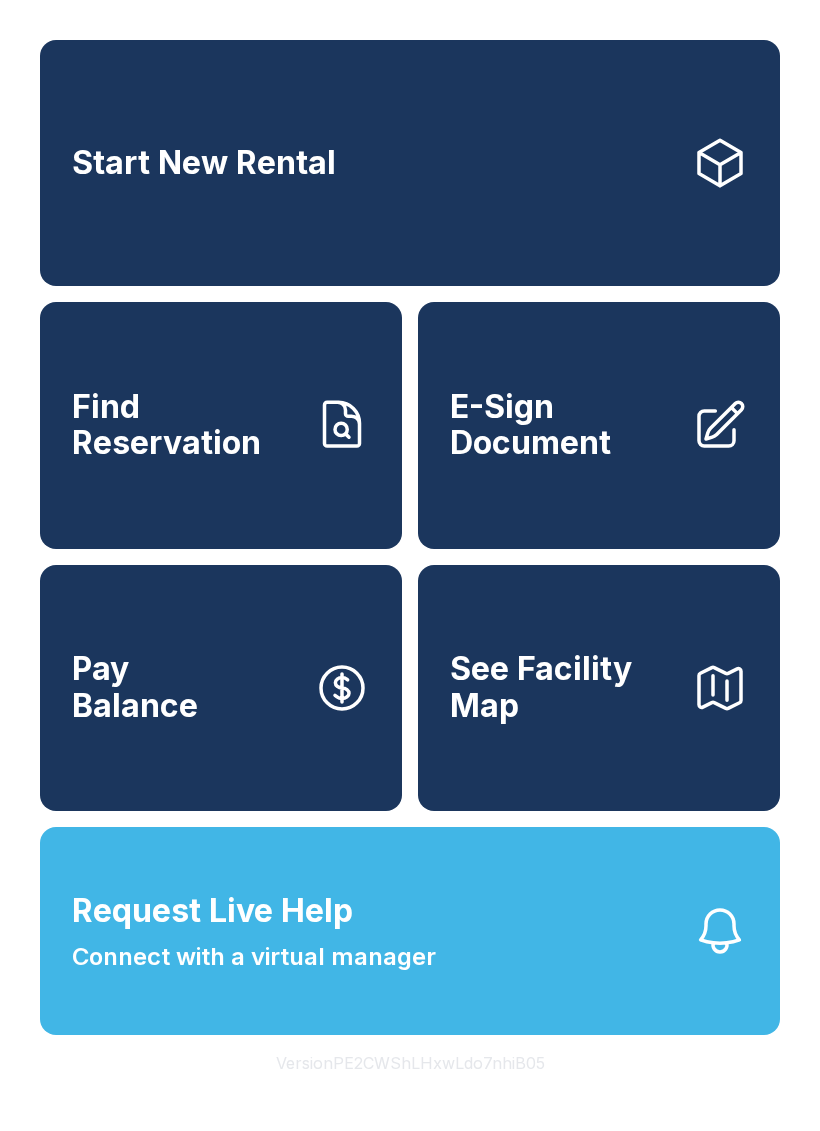 click on "See Facility Map" at bounding box center (563, 687) 